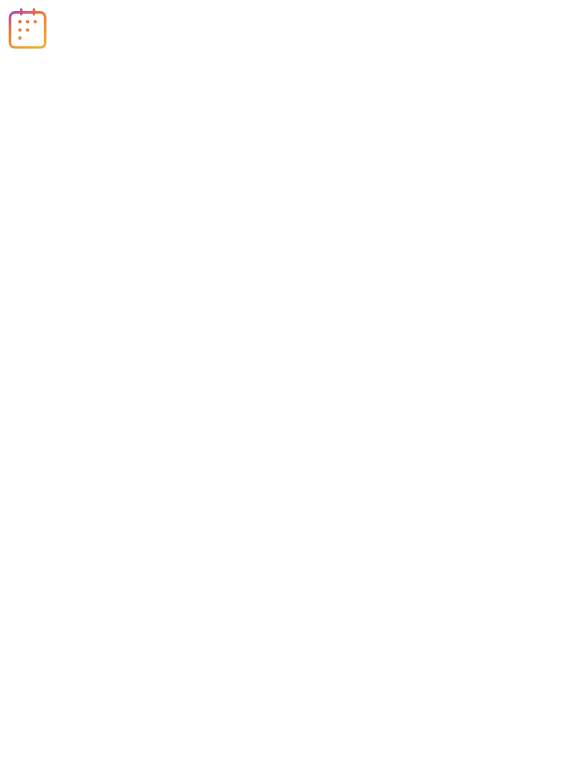 scroll, scrollTop: 0, scrollLeft: 0, axis: both 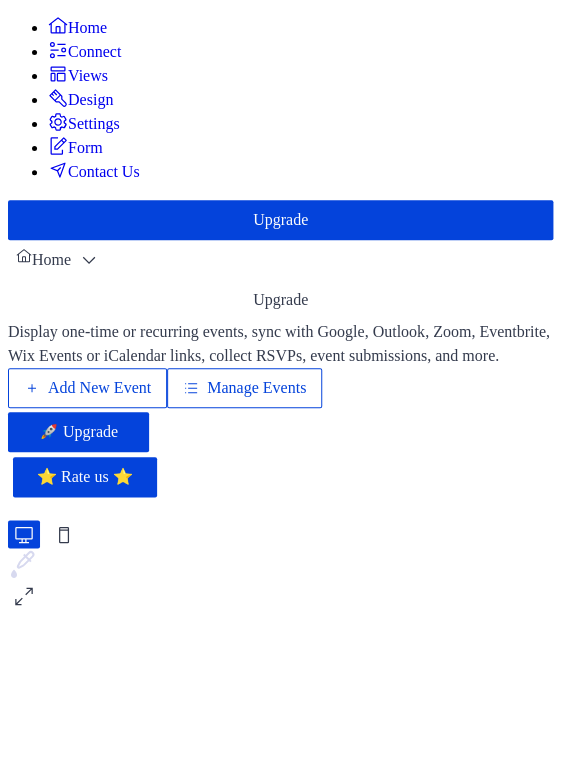 click on "Manage Events" at bounding box center [256, 388] 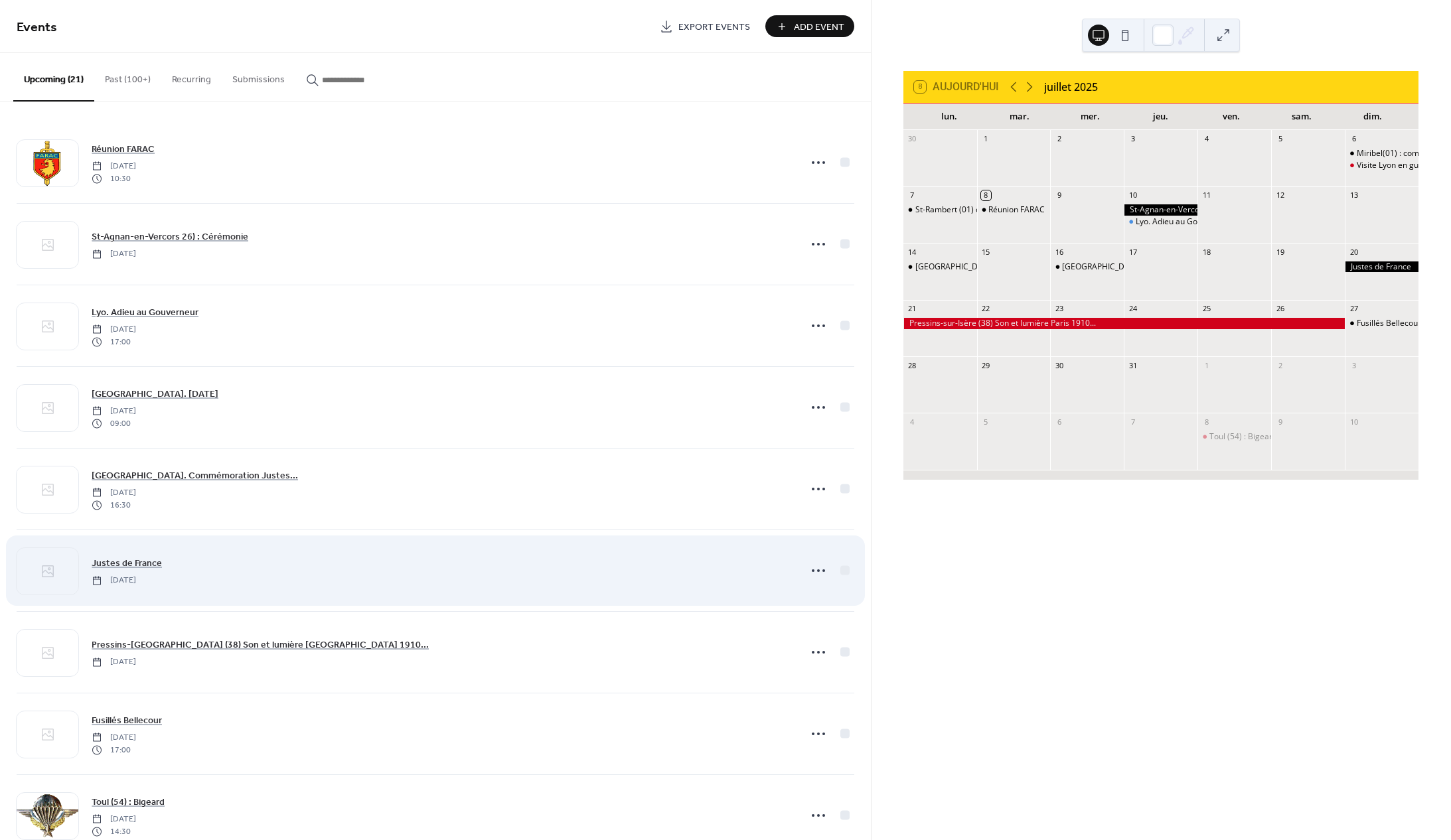 scroll, scrollTop: 0, scrollLeft: 0, axis: both 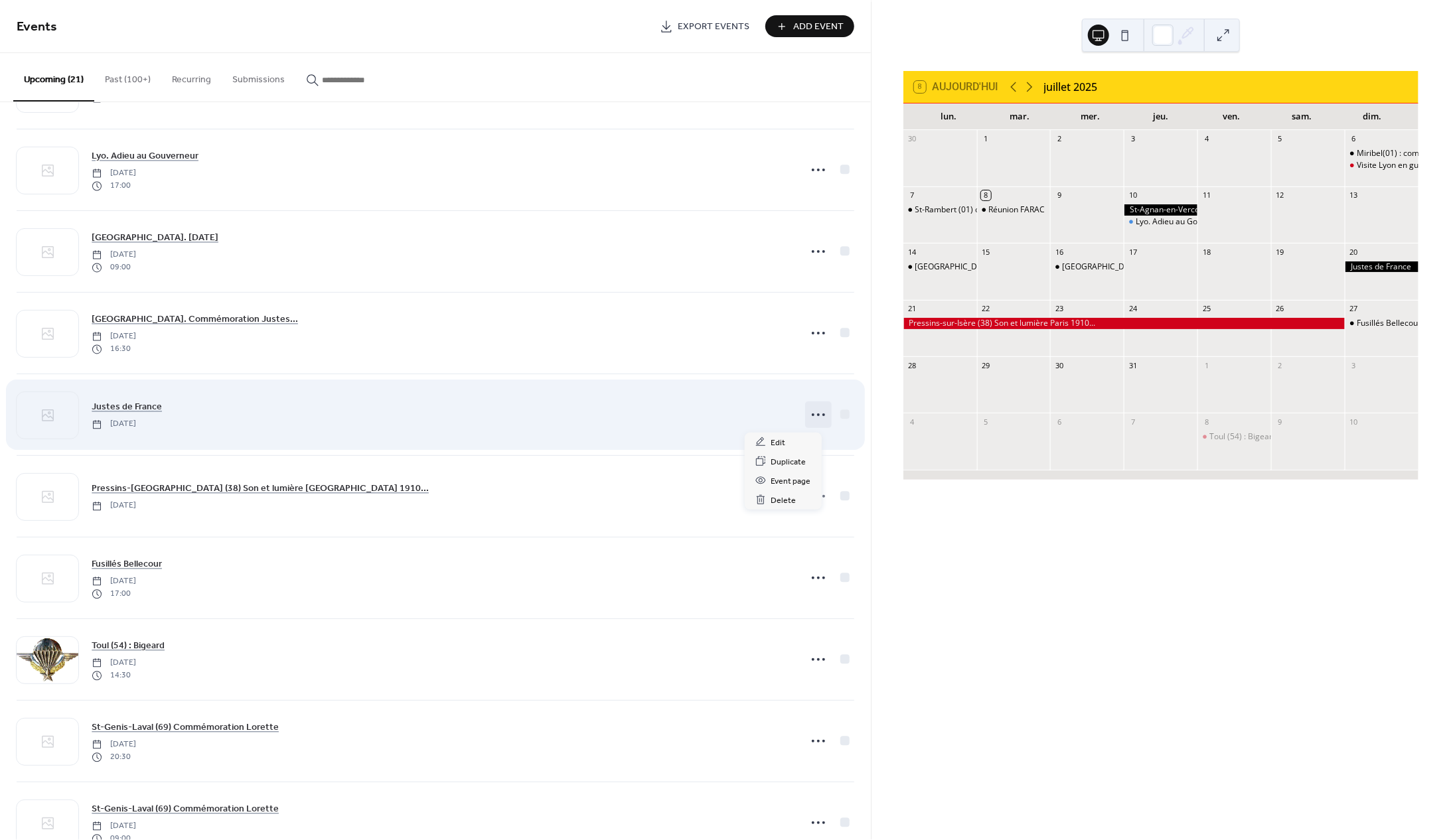 click 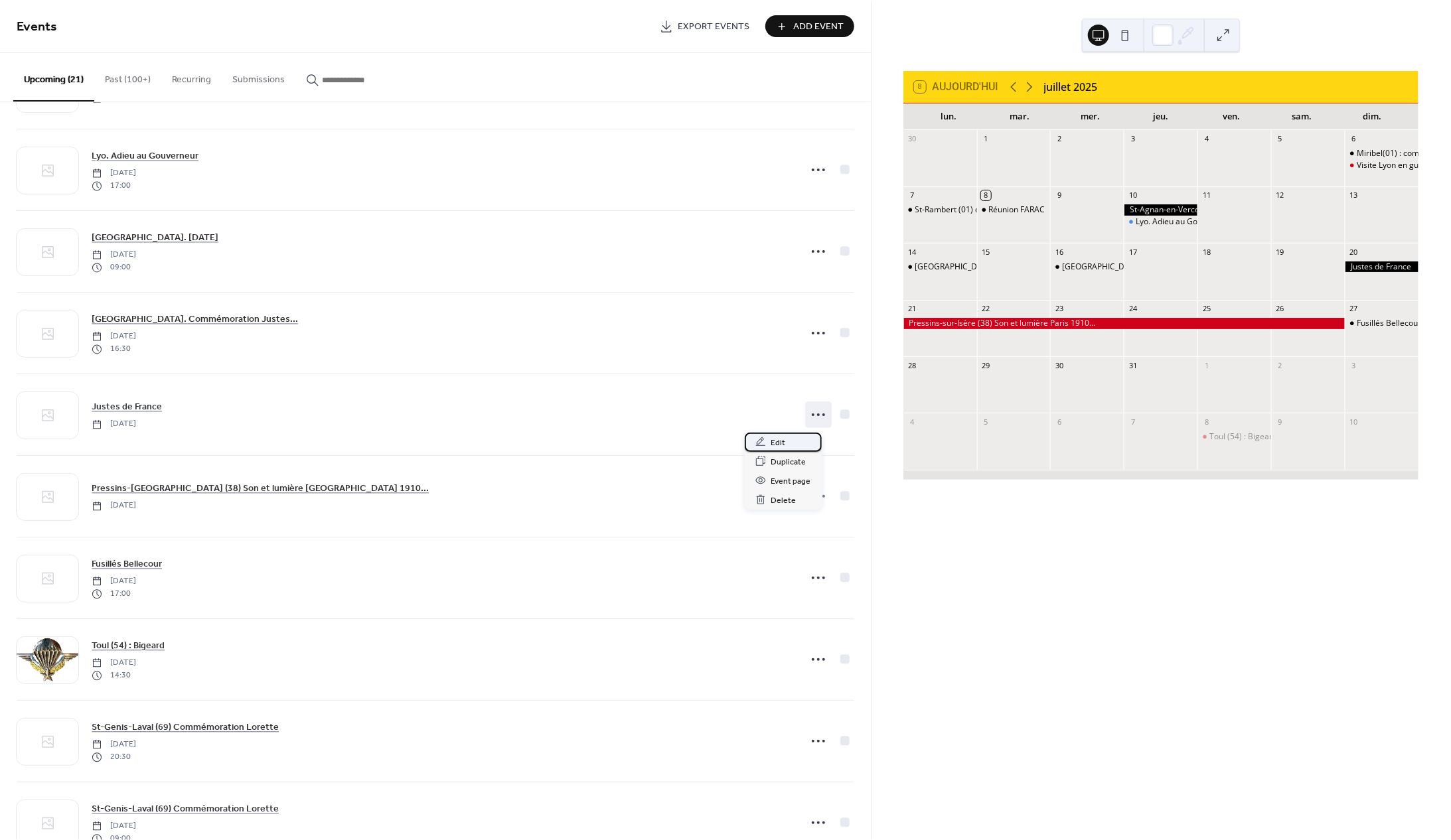click on "Edit" at bounding box center [783, 442] 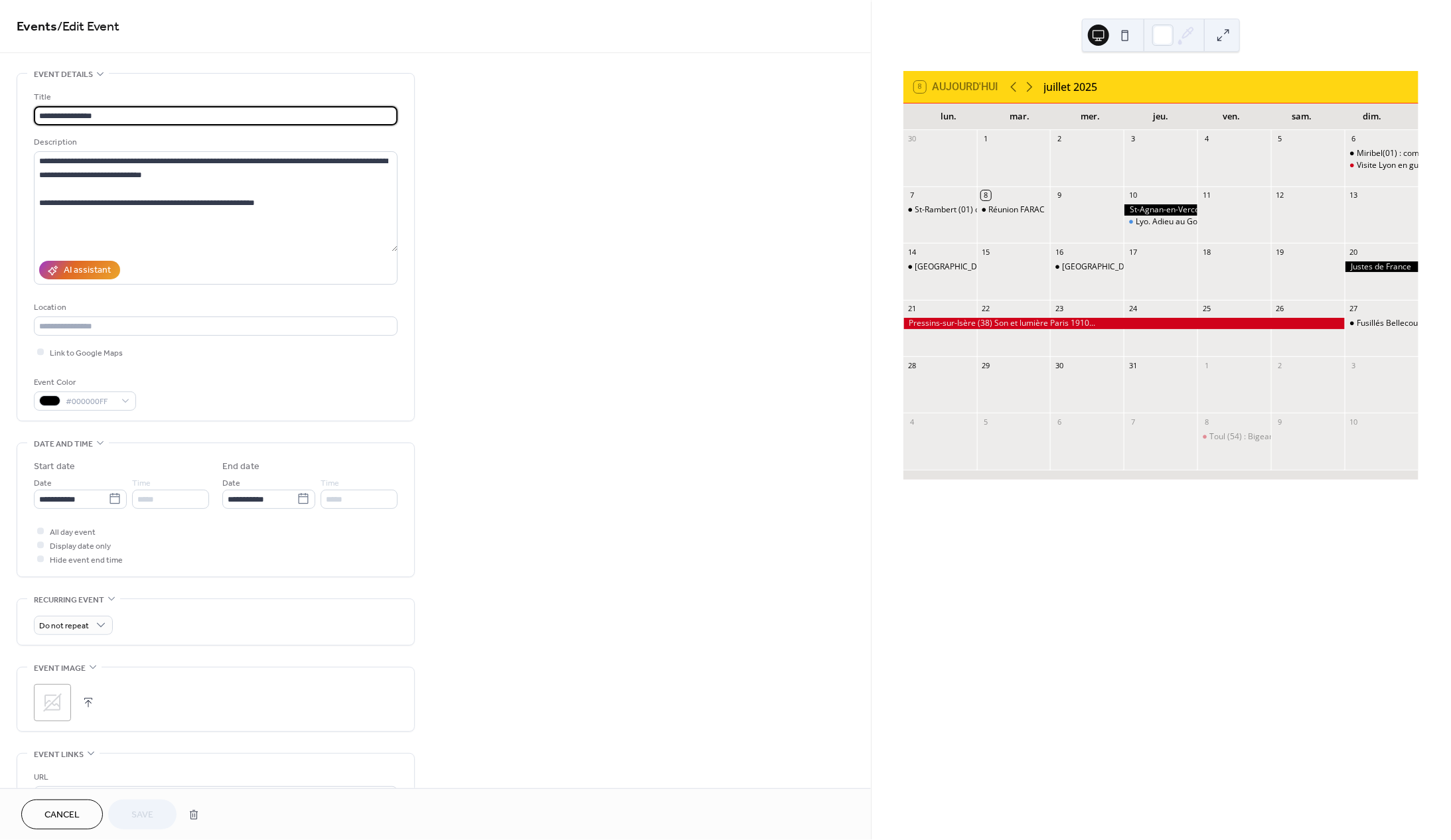 click on "**********" at bounding box center [216, 115] 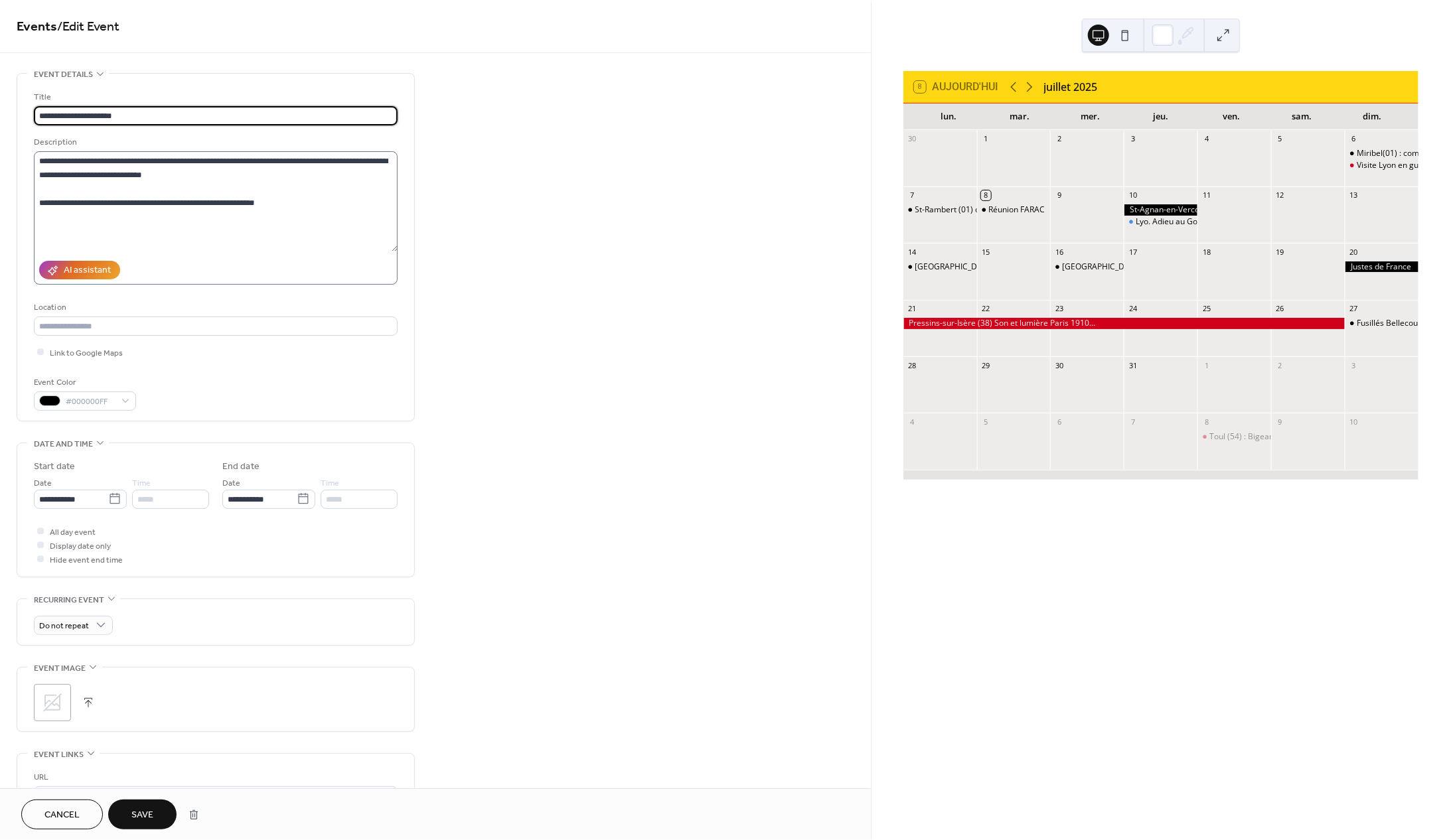 type on "**********" 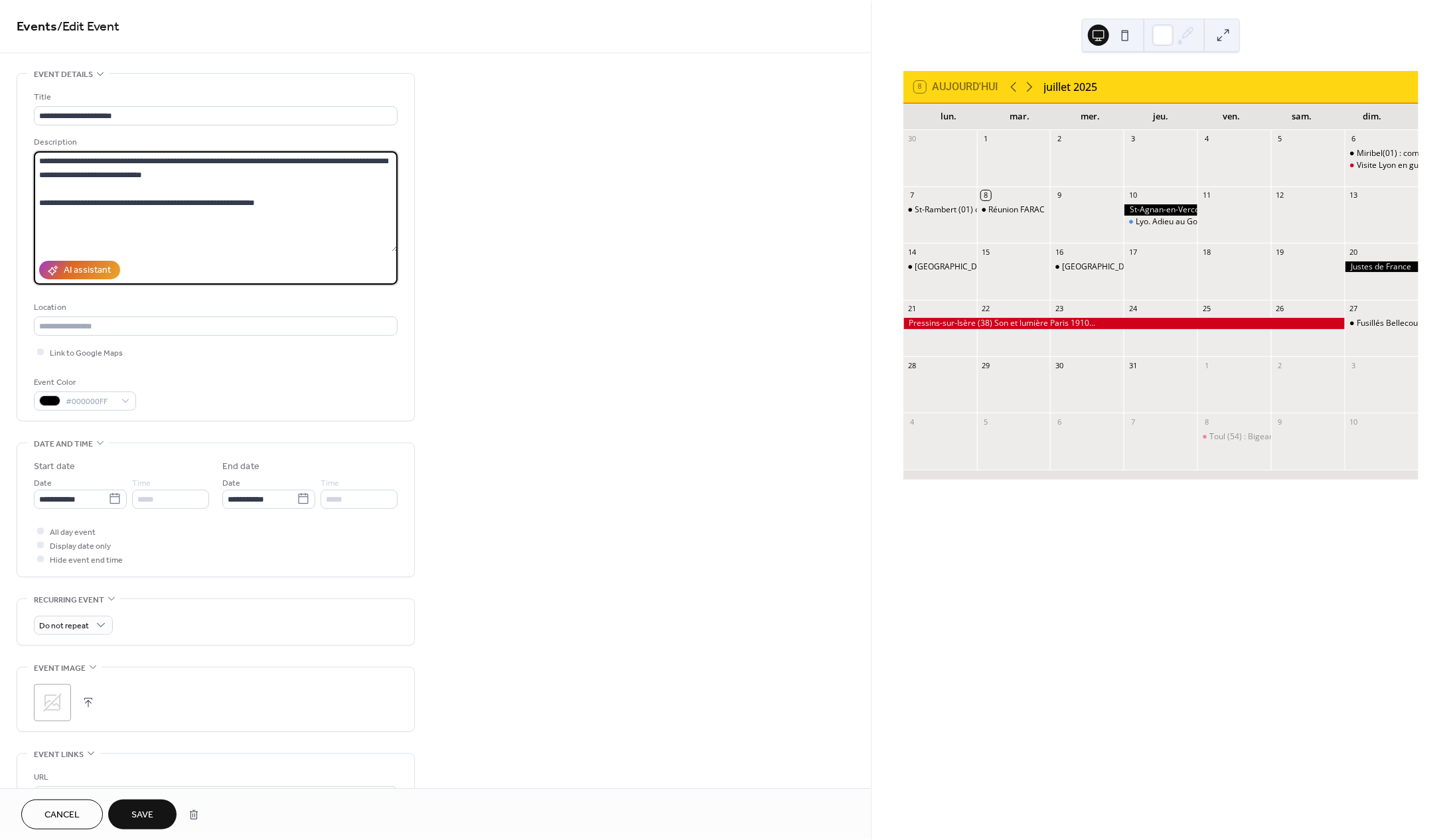 click on "**********" at bounding box center (216, 201) 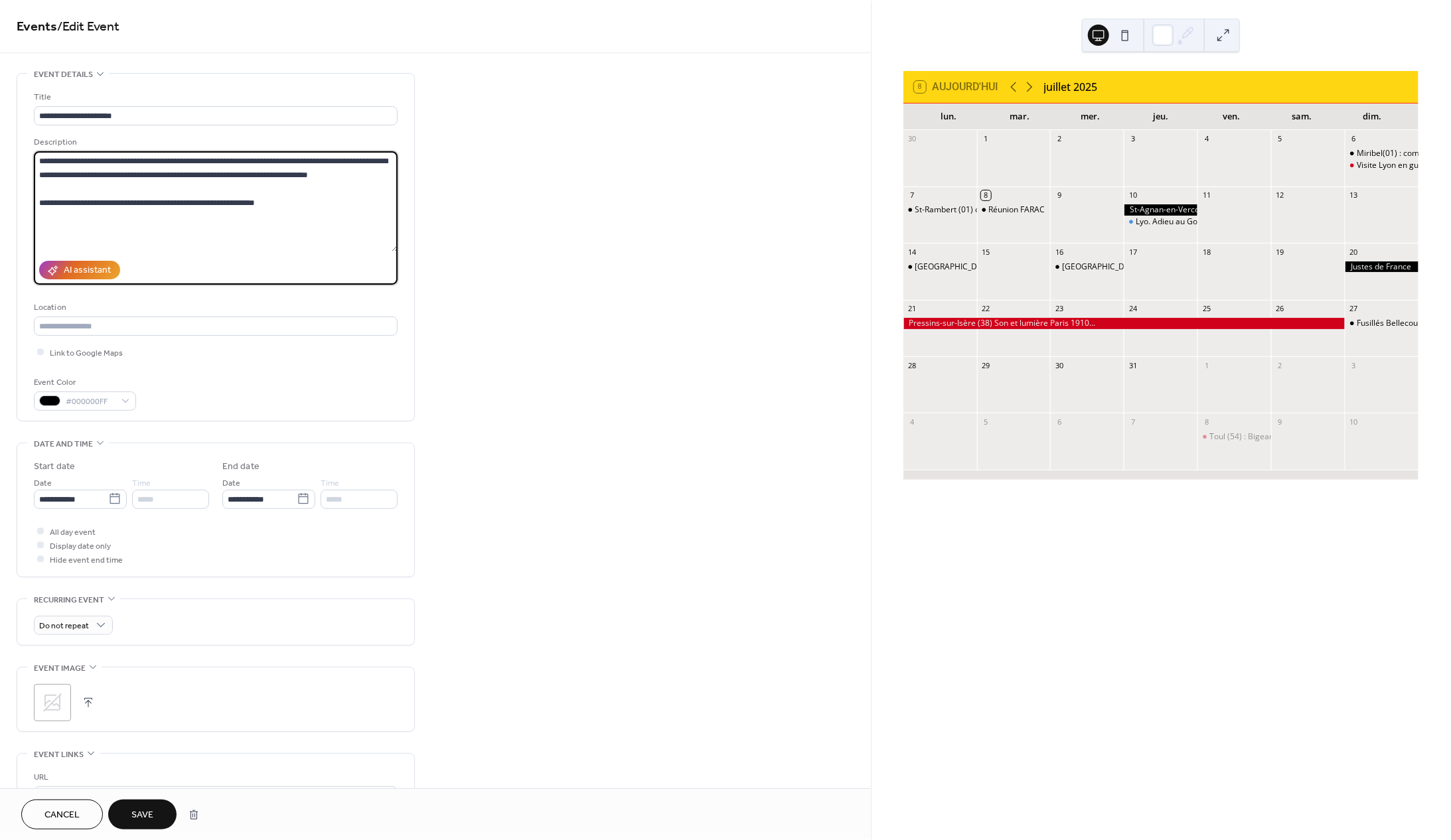 drag, startPoint x: 273, startPoint y: 203, endPoint x: 3, endPoint y: 200, distance: 270.01667 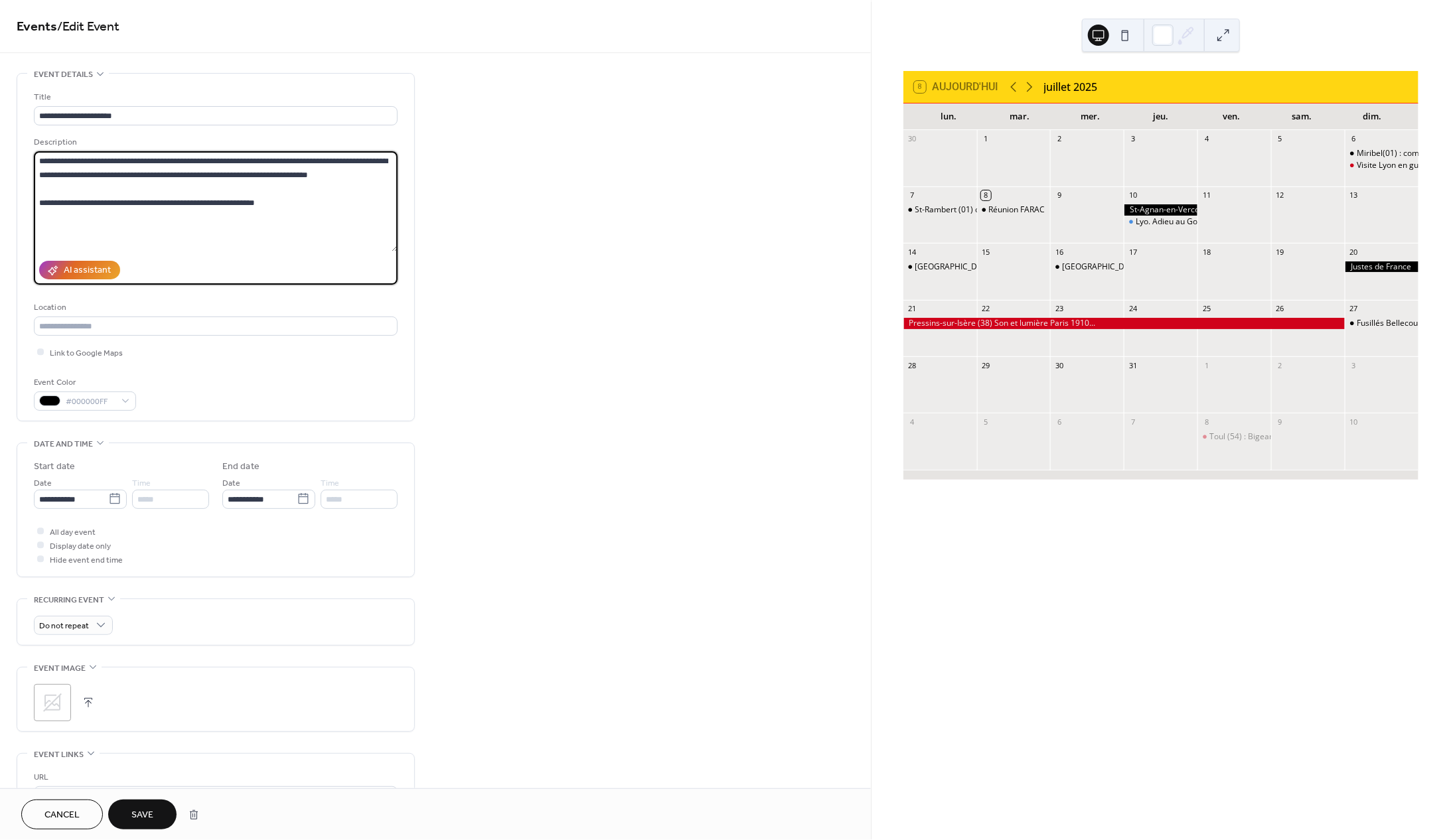 click on "**********" at bounding box center [216, 201] 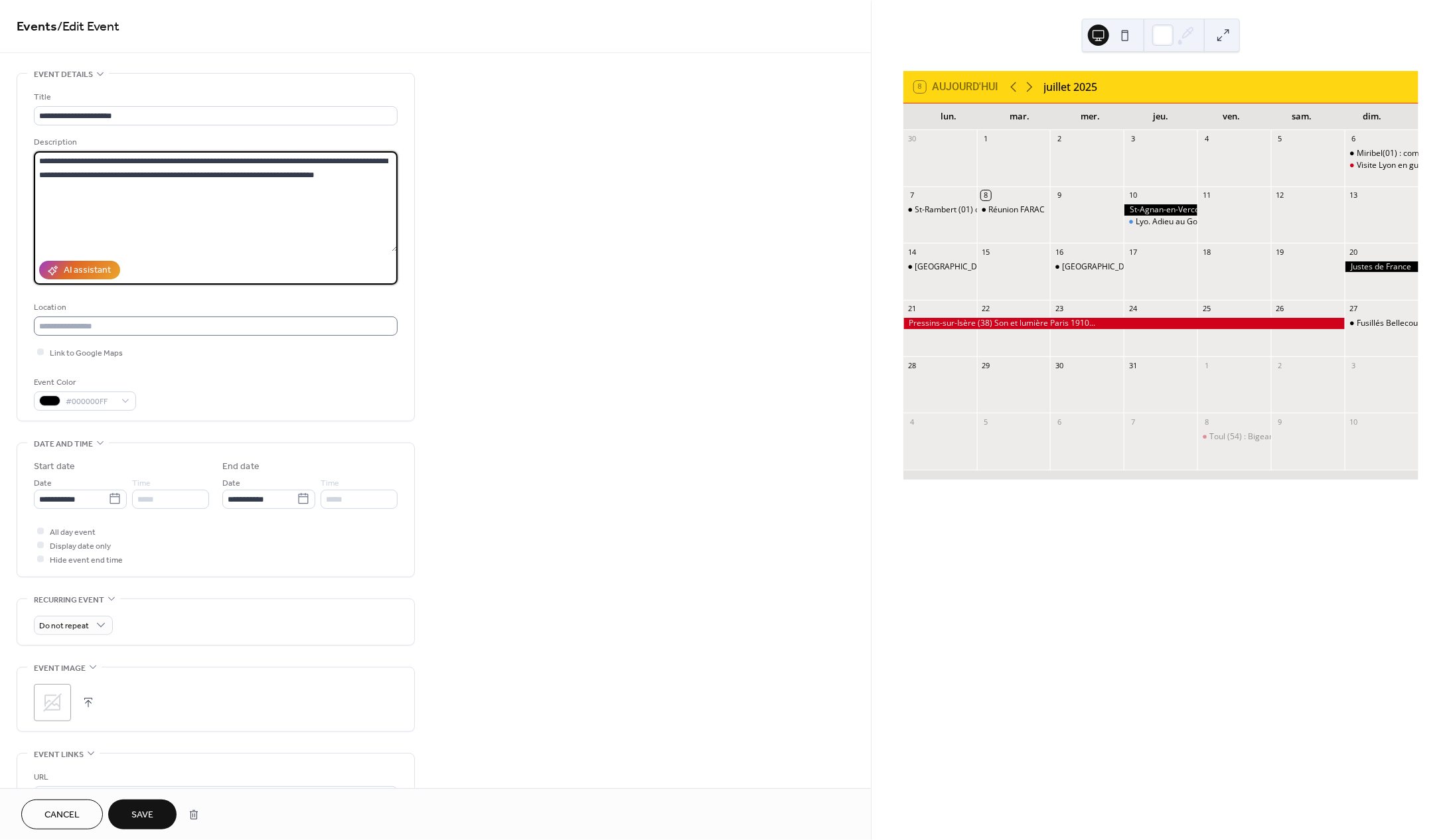 type on "**********" 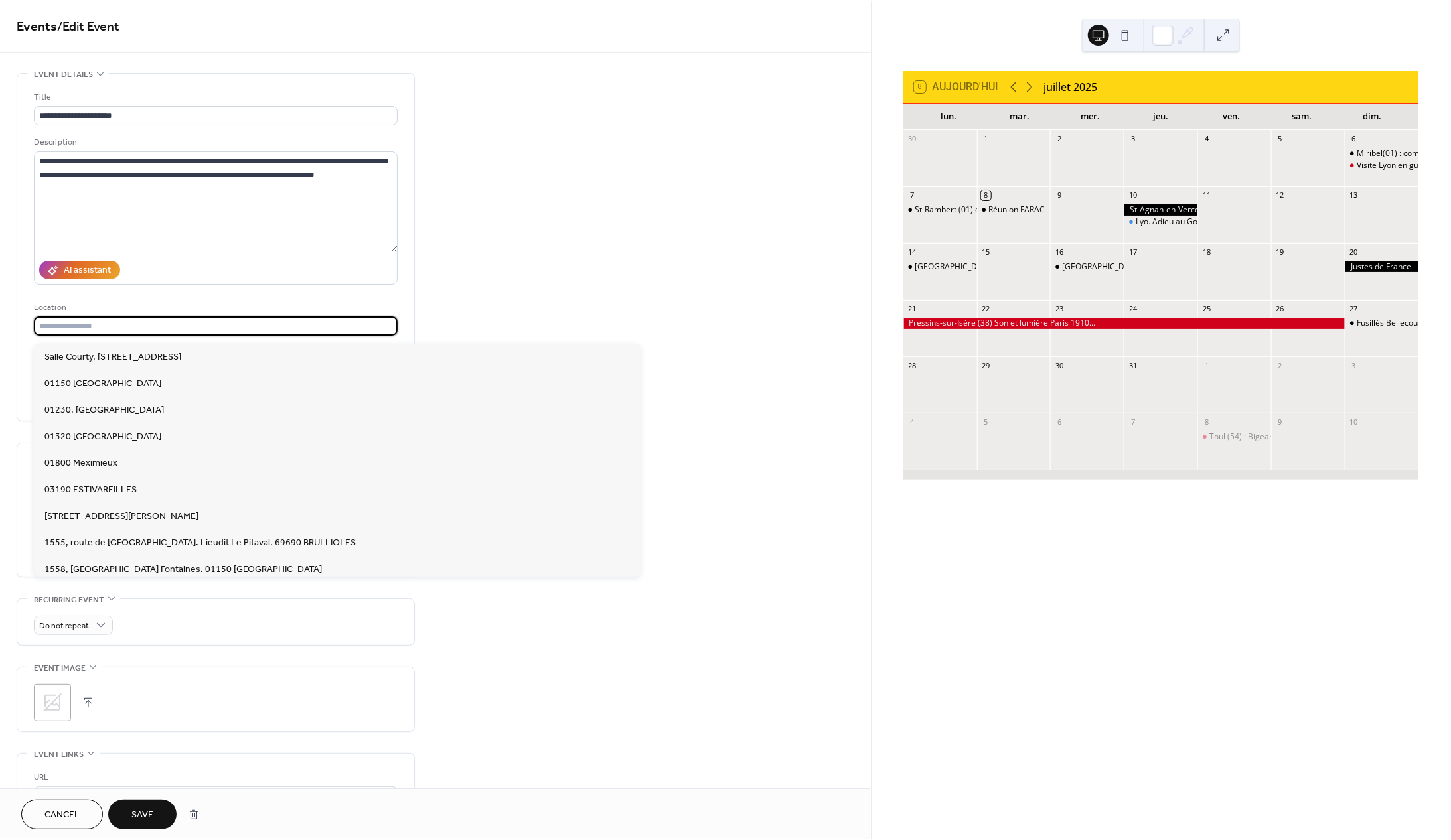 click at bounding box center (216, 326) 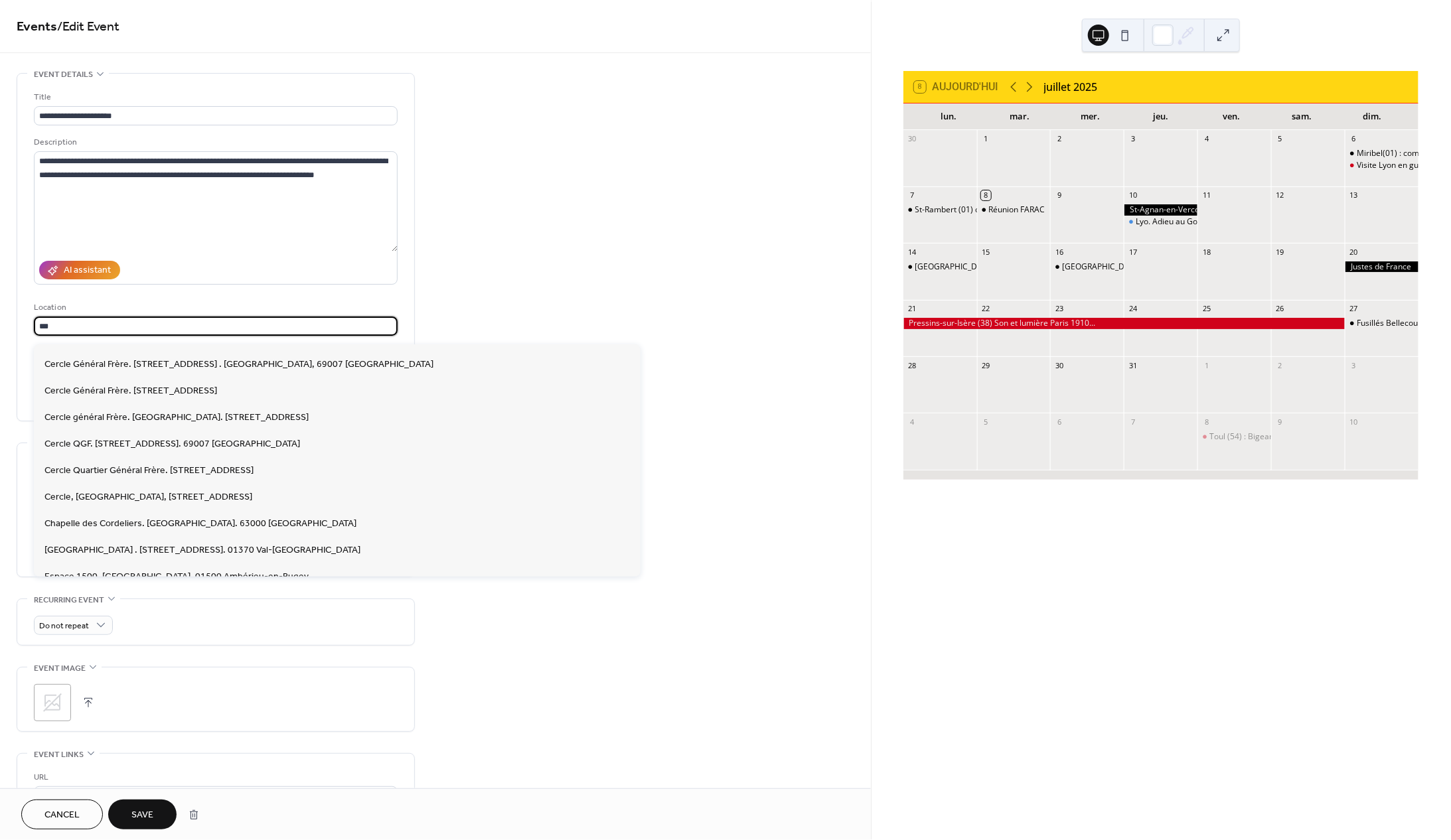 scroll, scrollTop: 0, scrollLeft: 0, axis: both 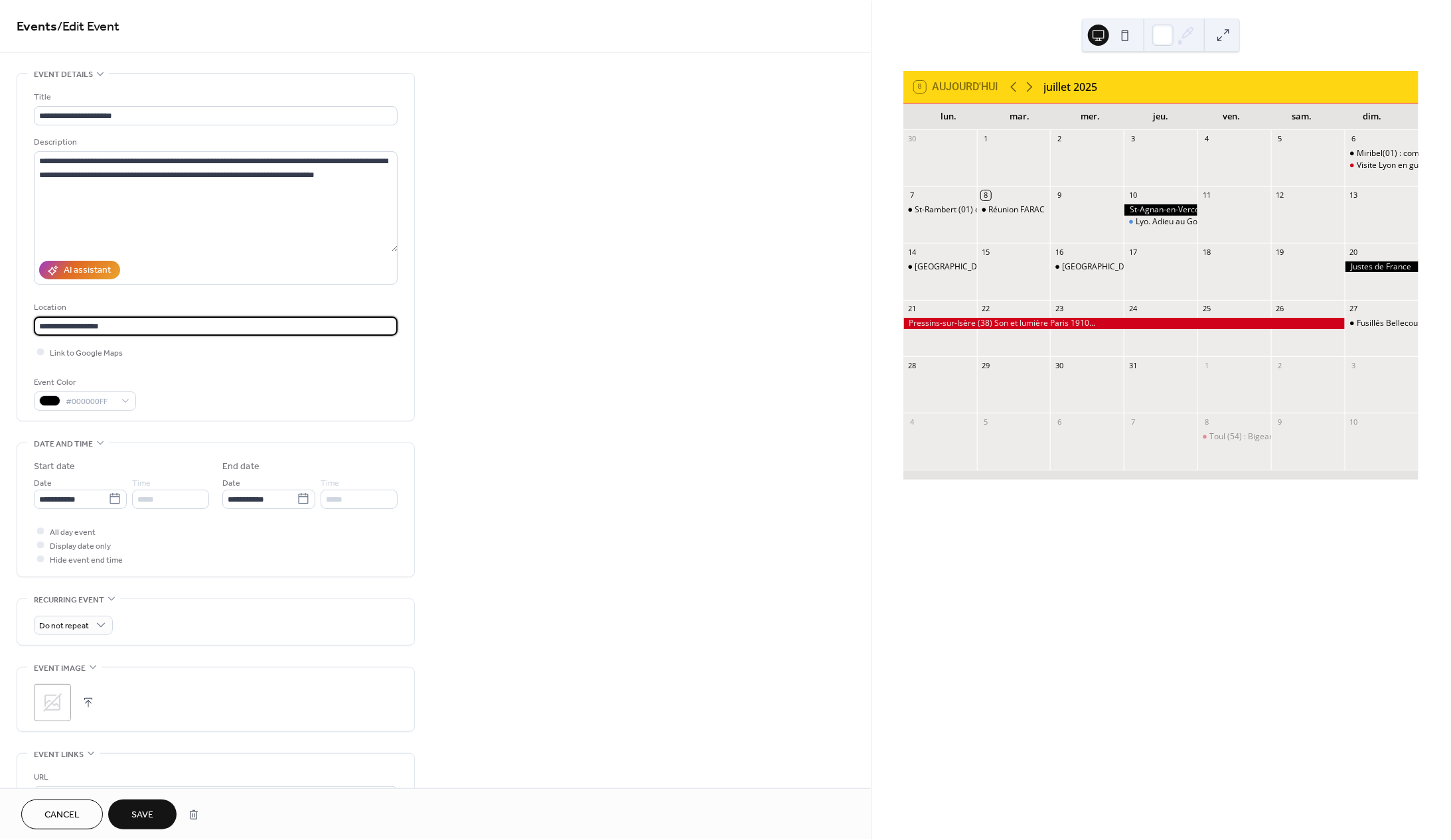 drag, startPoint x: 81, startPoint y: 331, endPoint x: 90, endPoint y: 334, distance: 9.486833 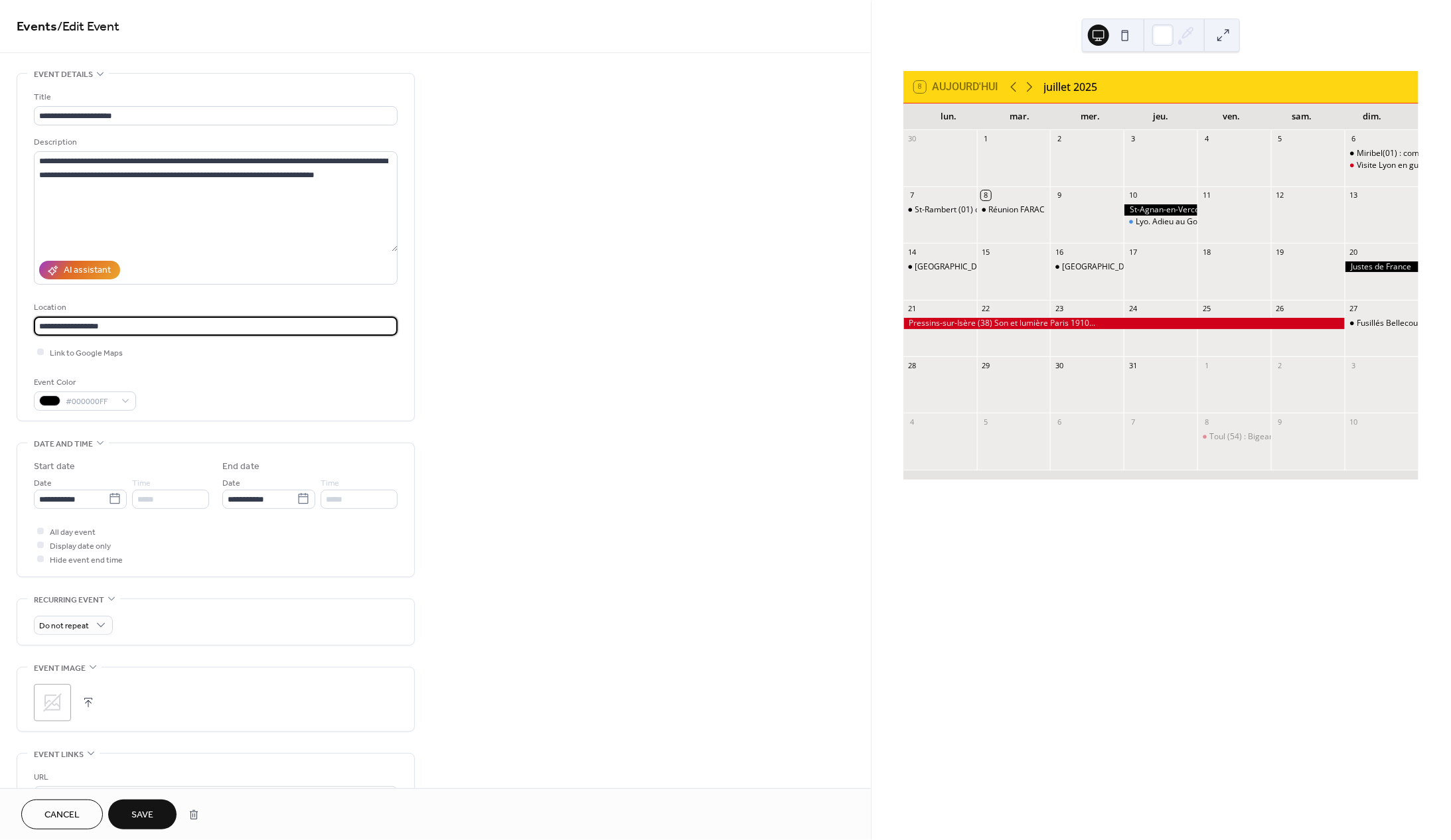click on "**********" at bounding box center (216, 326) 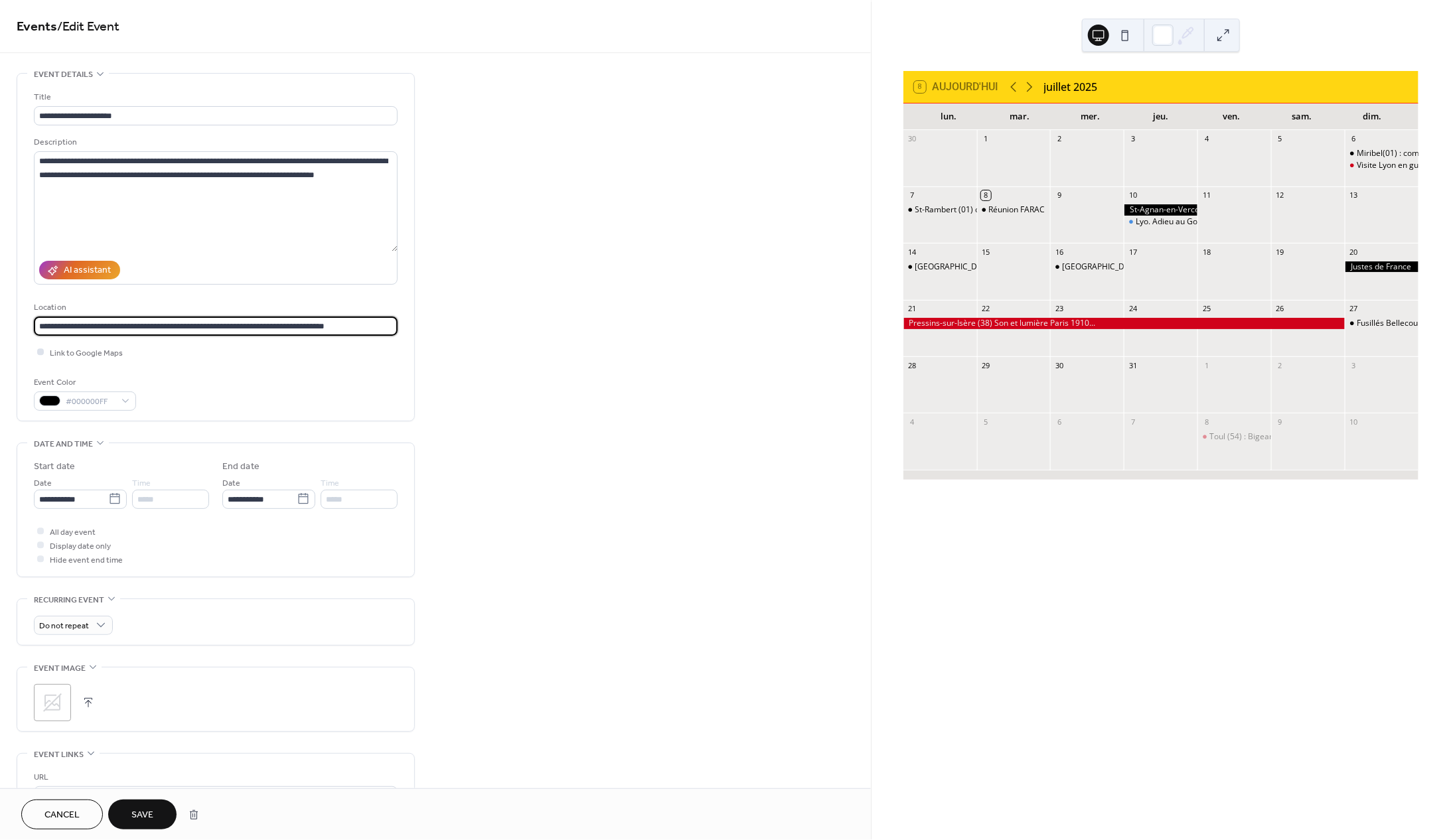 type on "**********" 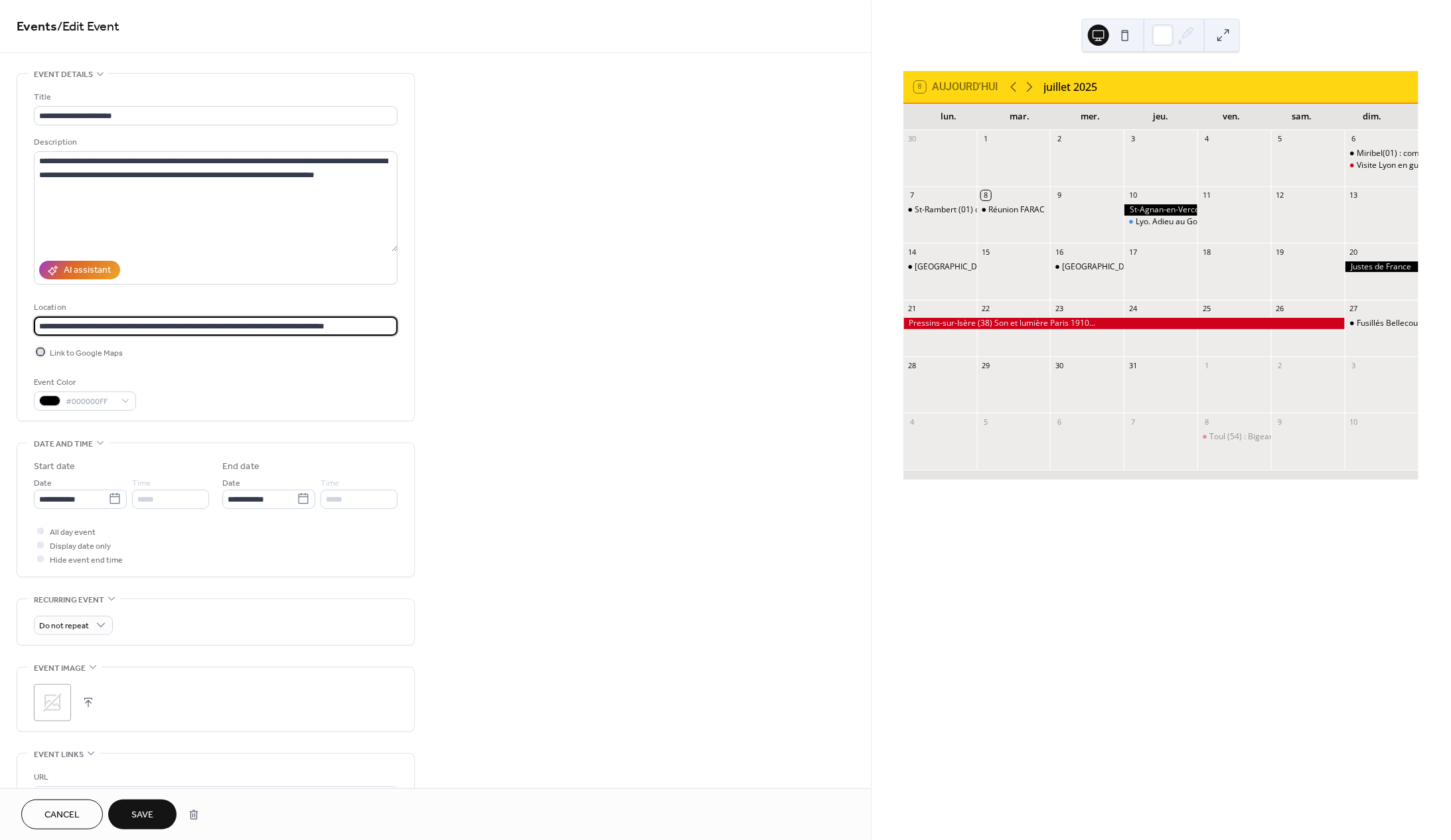 click at bounding box center (40, 352) 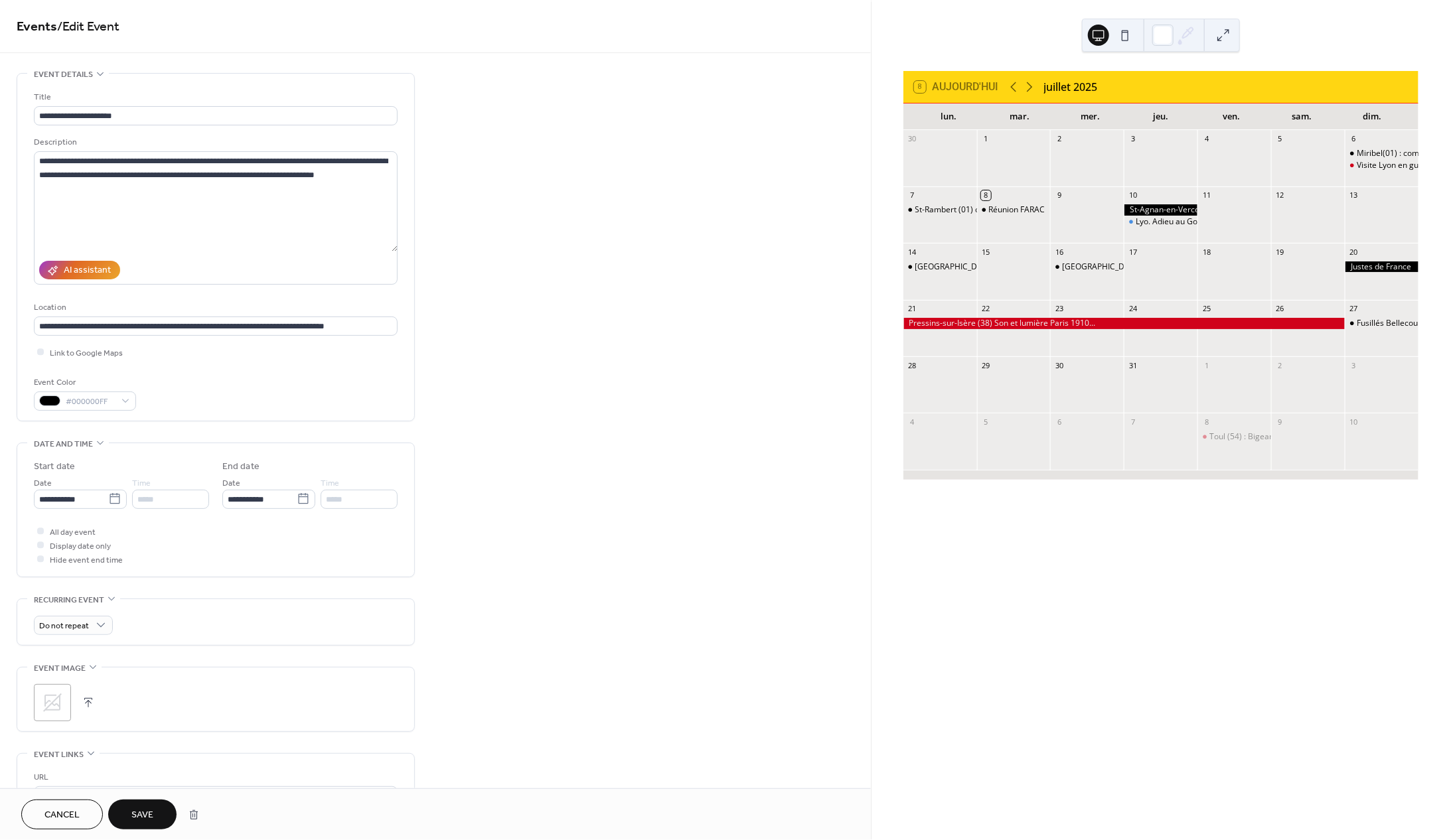 click on "*****" at bounding box center (171, 499) 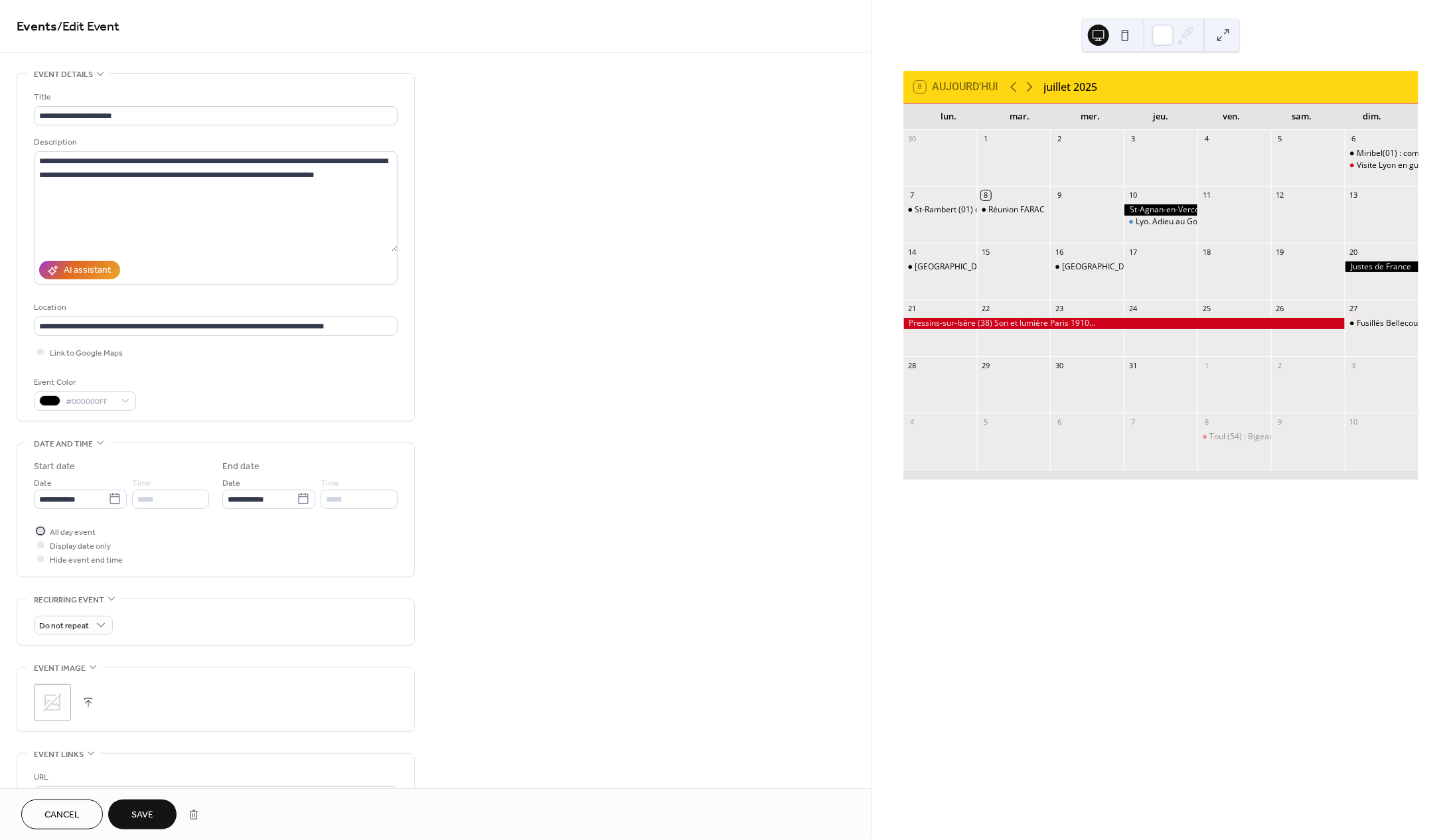 drag, startPoint x: 39, startPoint y: 540, endPoint x: 53, endPoint y: 539, distance: 14.035669 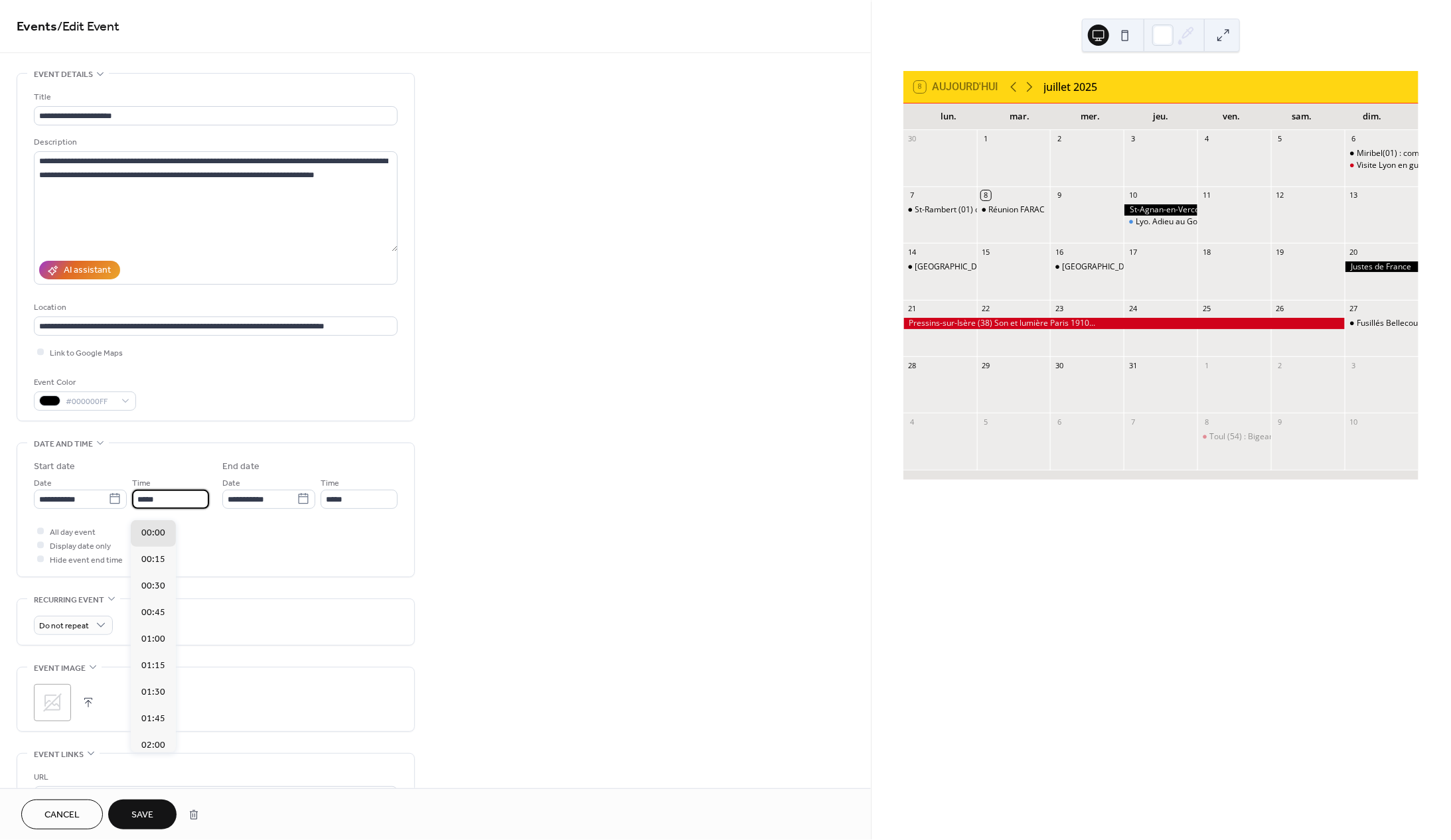 drag, startPoint x: 163, startPoint y: 504, endPoint x: 115, endPoint y: 508, distance: 48.1664 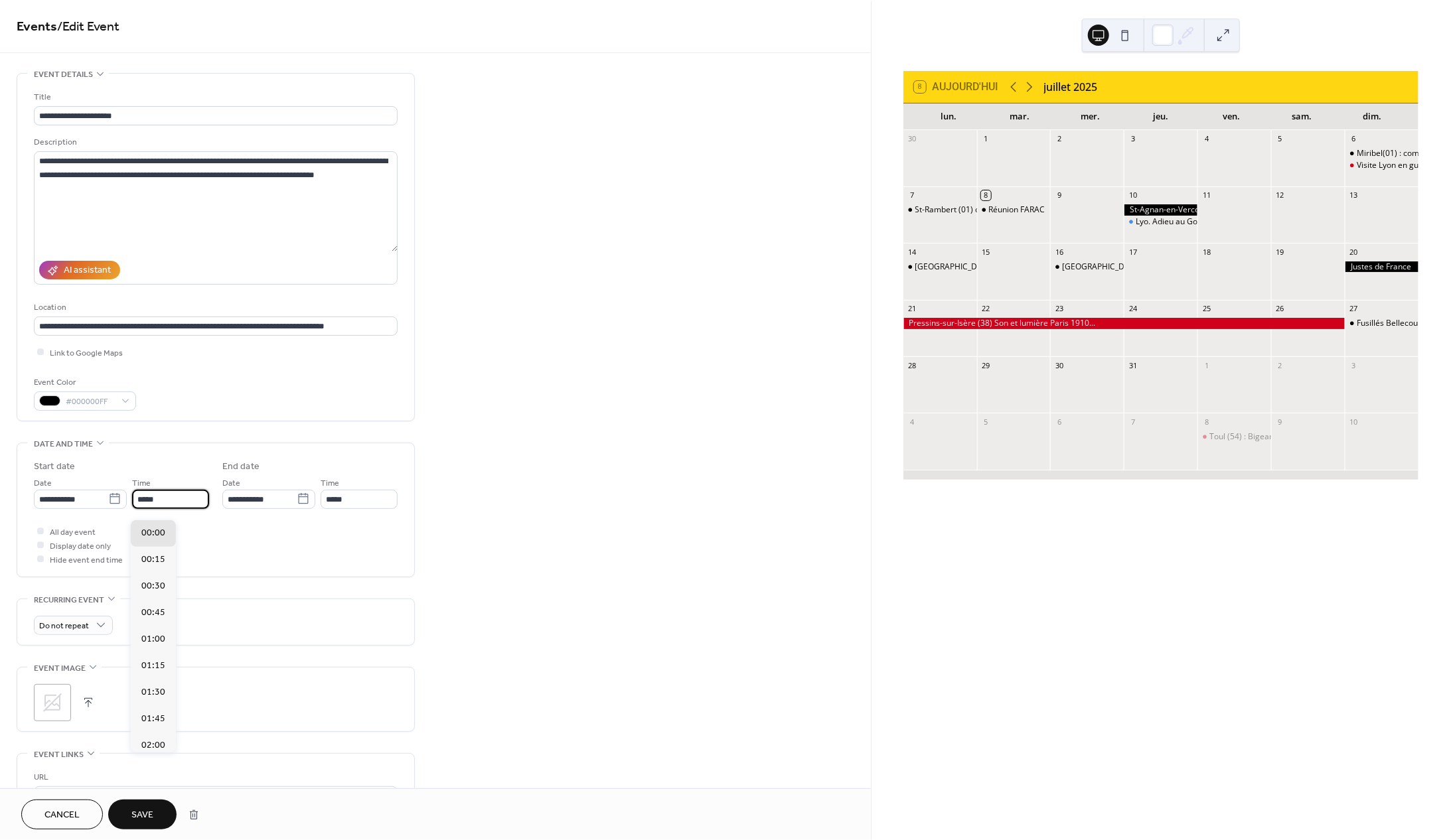 click on "*****" at bounding box center (171, 499) 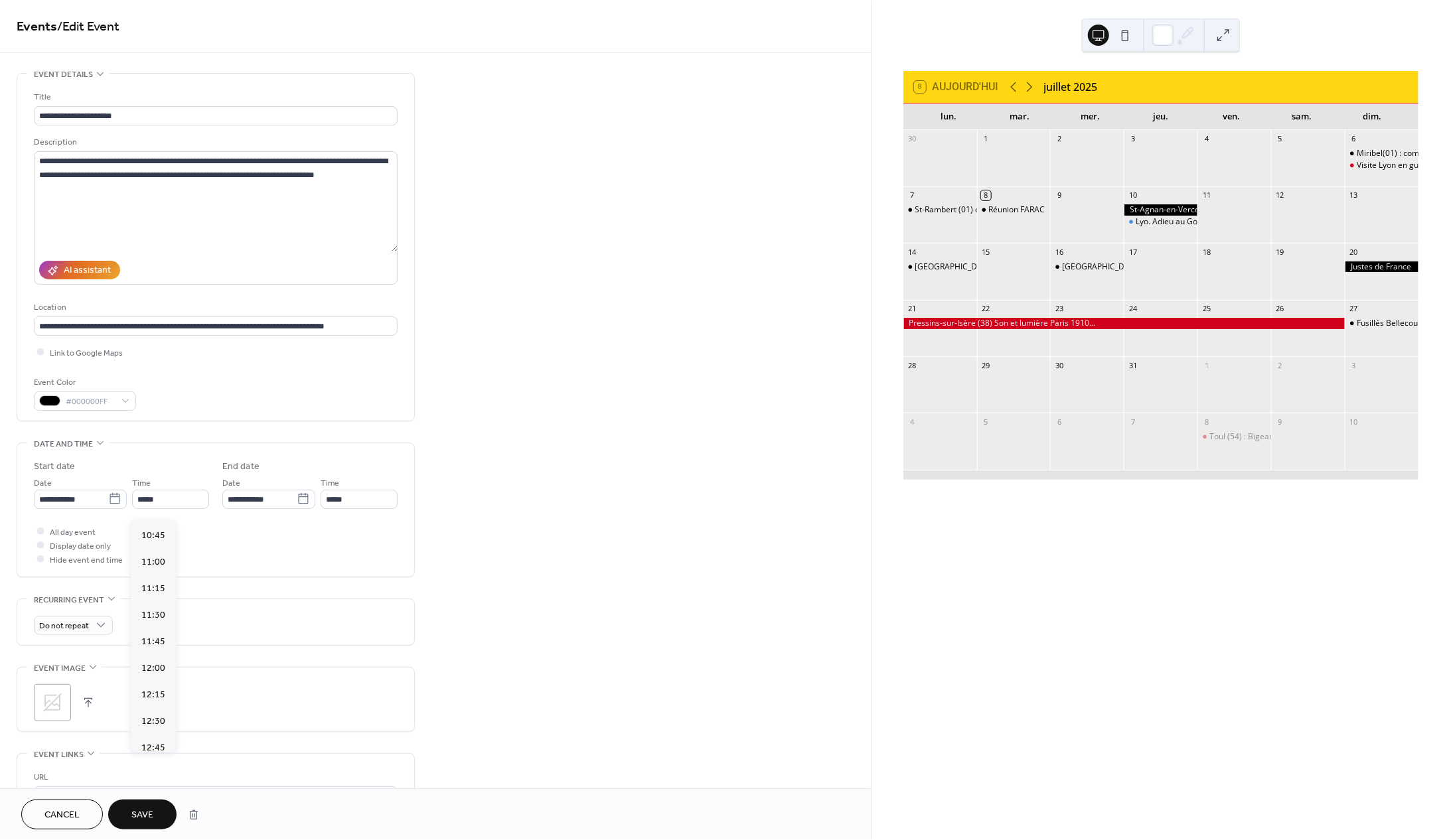 scroll, scrollTop: 1127, scrollLeft: 0, axis: vertical 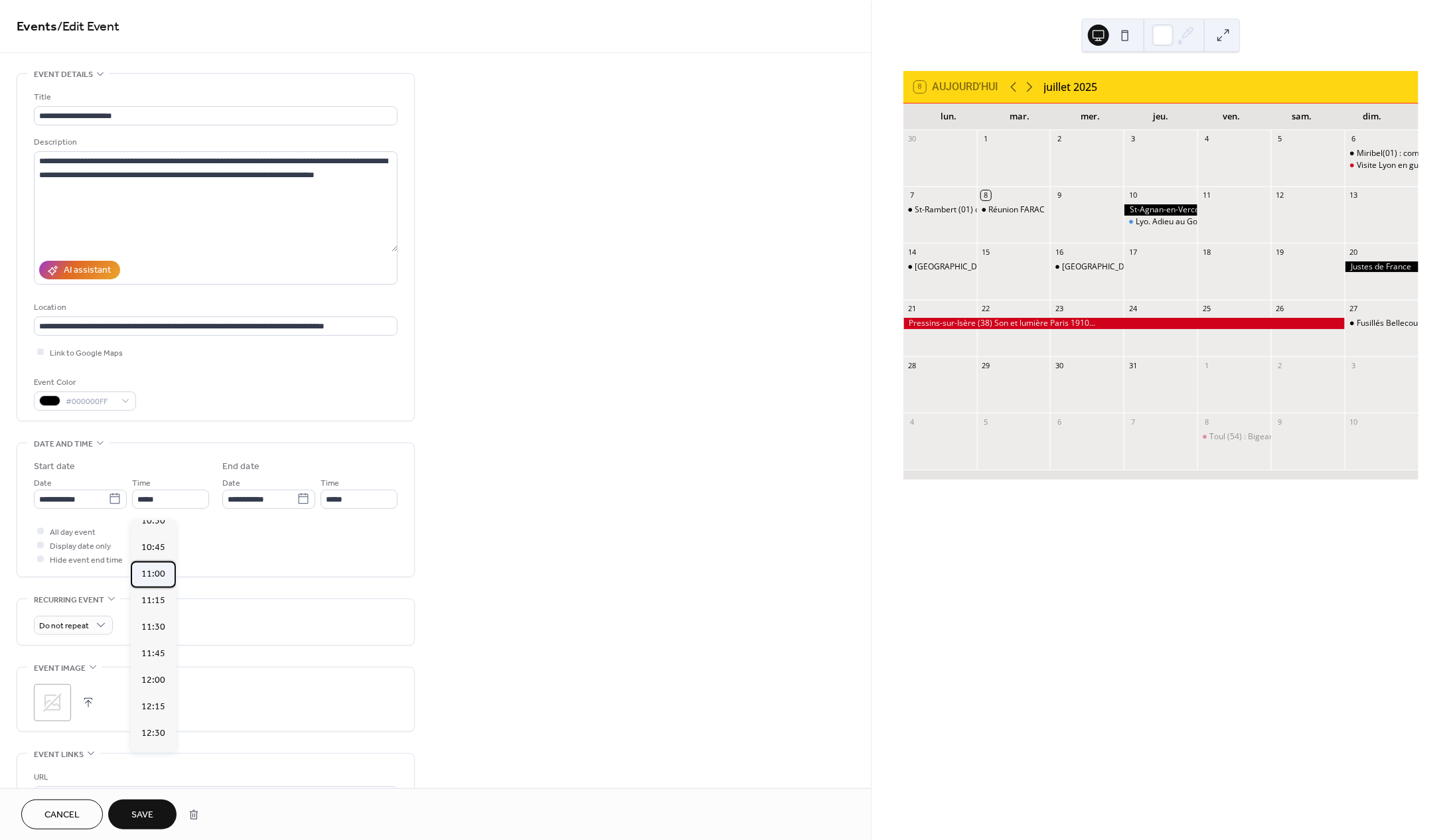click on "11:00" at bounding box center (153, 574) 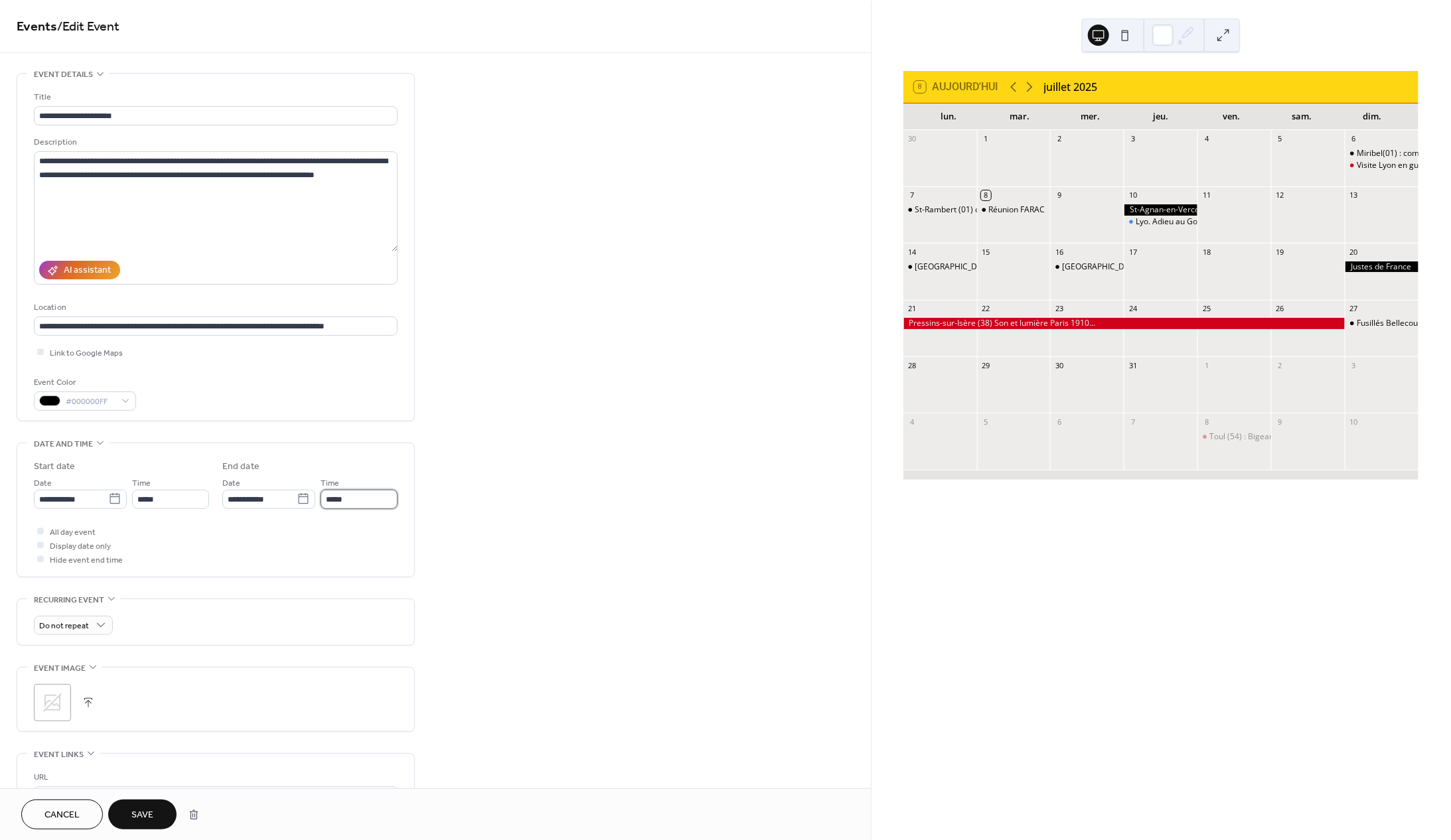 click on "*****" at bounding box center [359, 499] 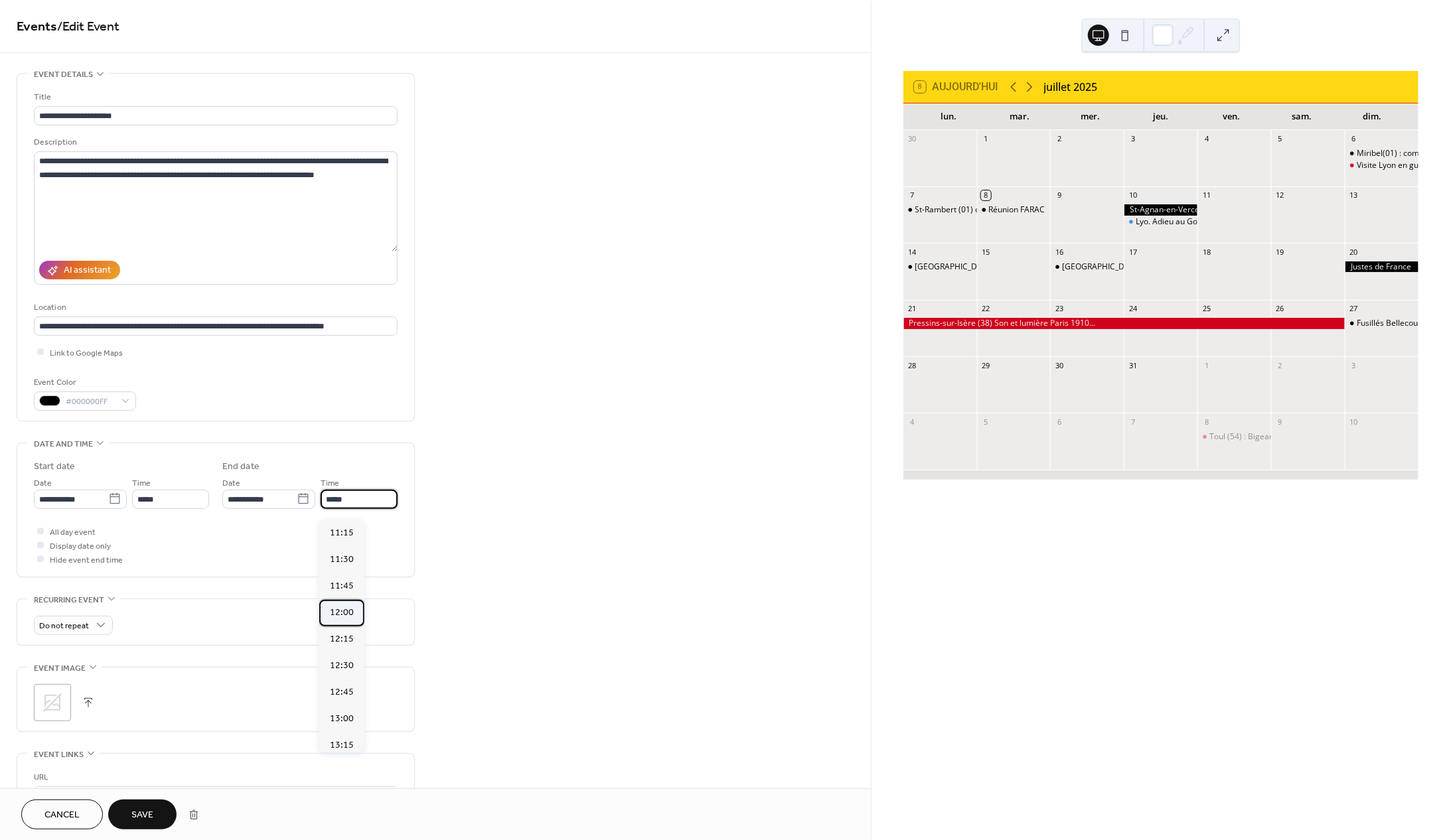 click on "12:00" at bounding box center [342, 612] 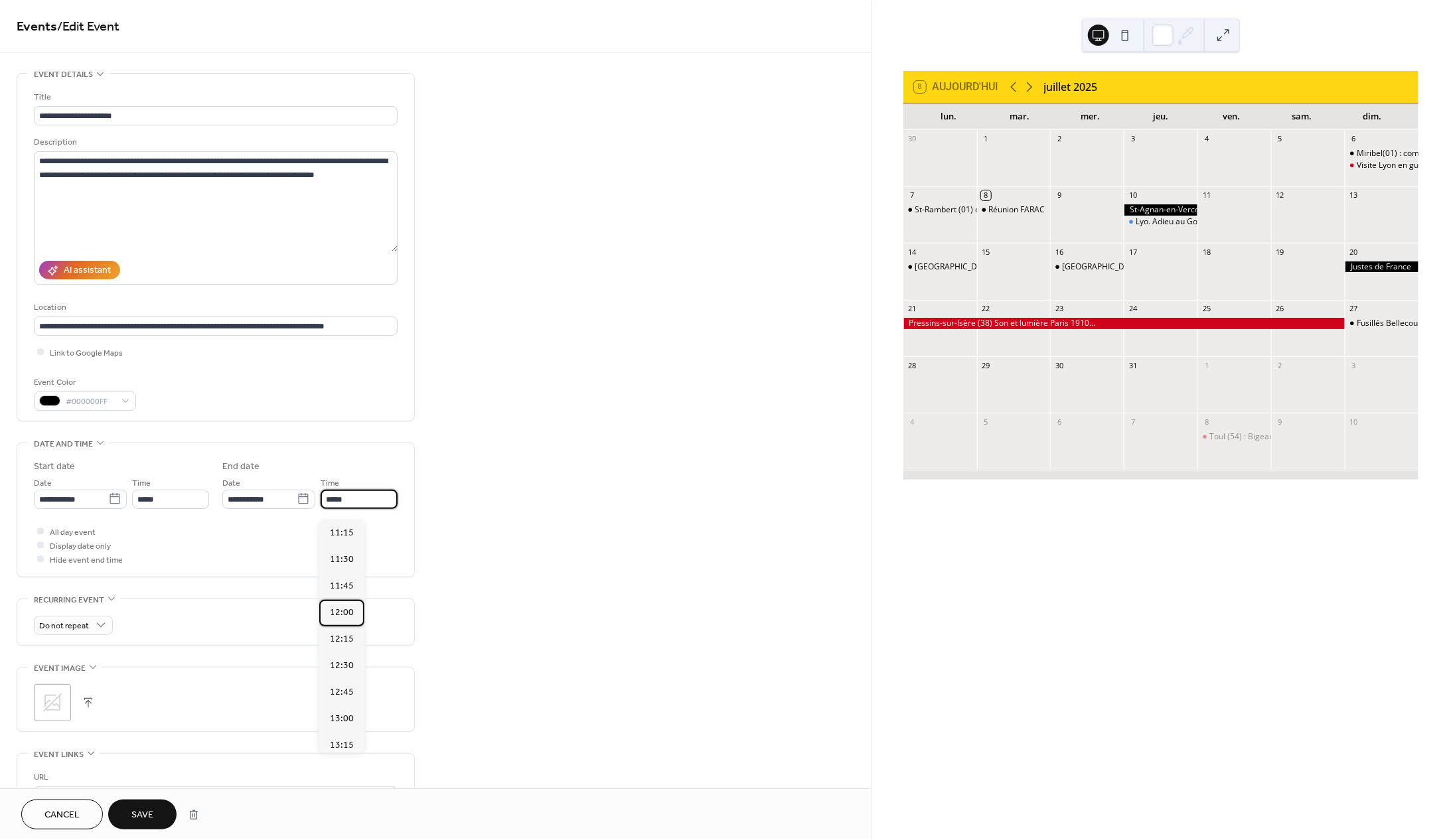 type on "*****" 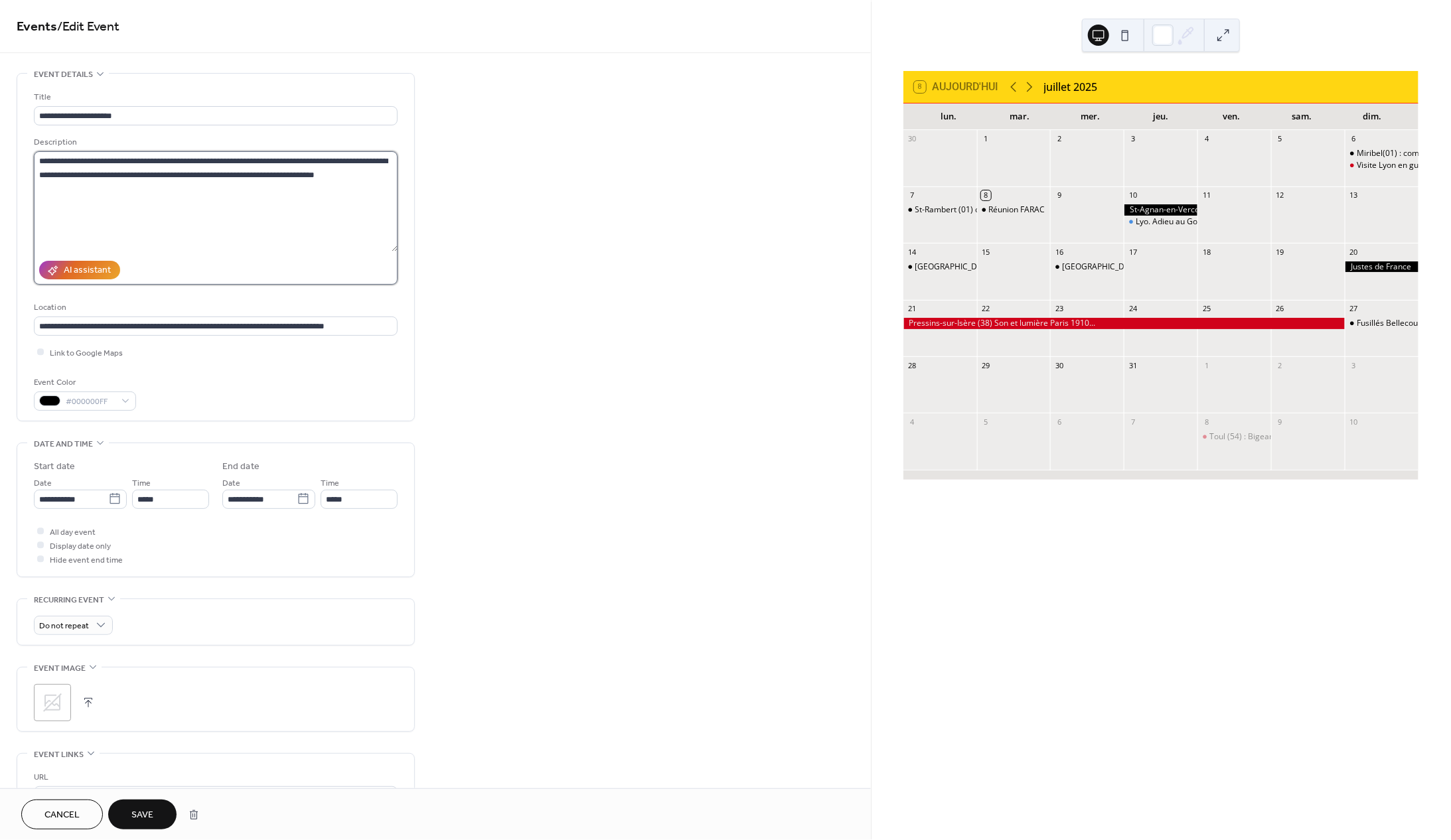 click on "**********" at bounding box center (216, 201) 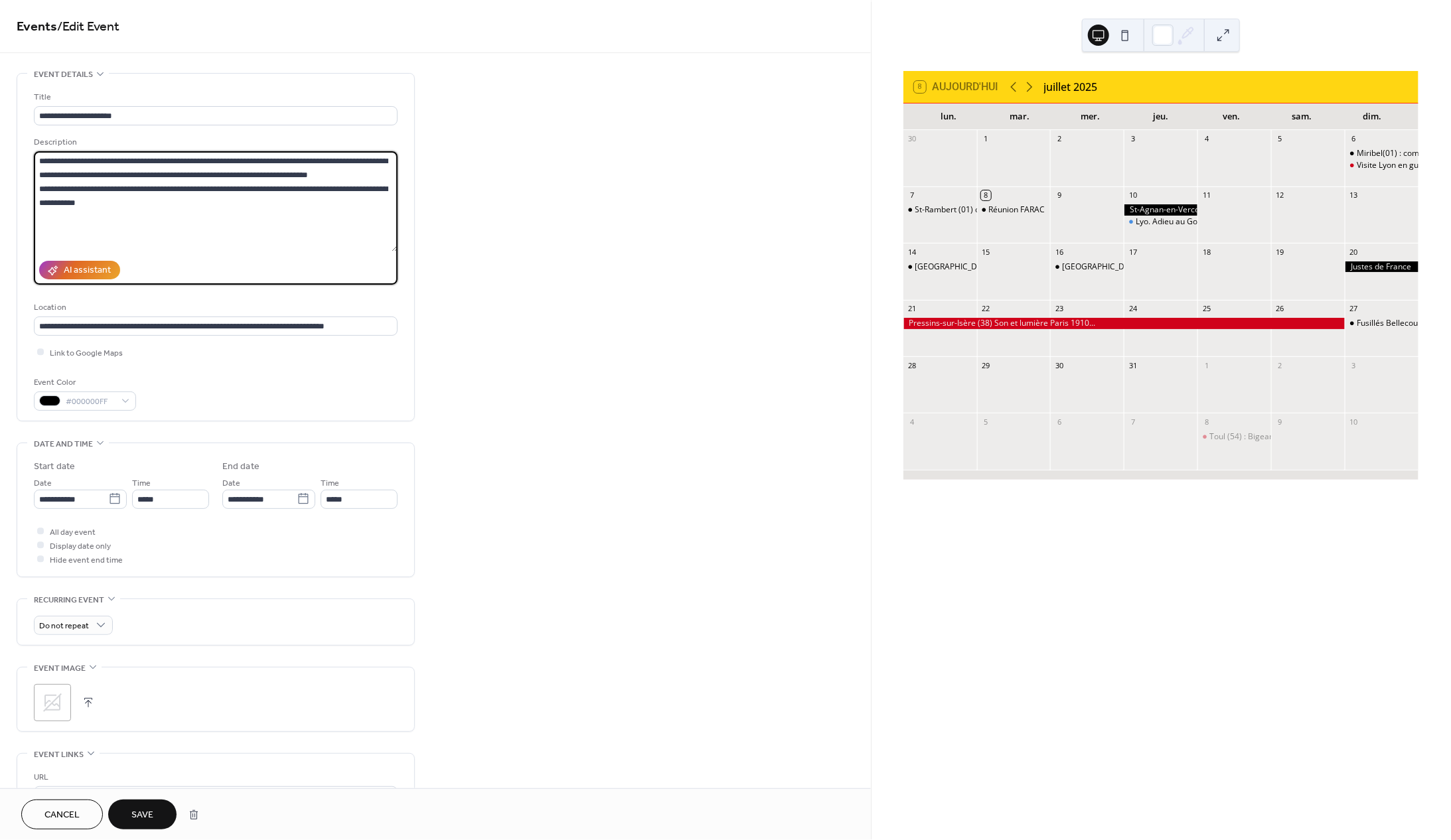 click on "**********" at bounding box center (216, 201) 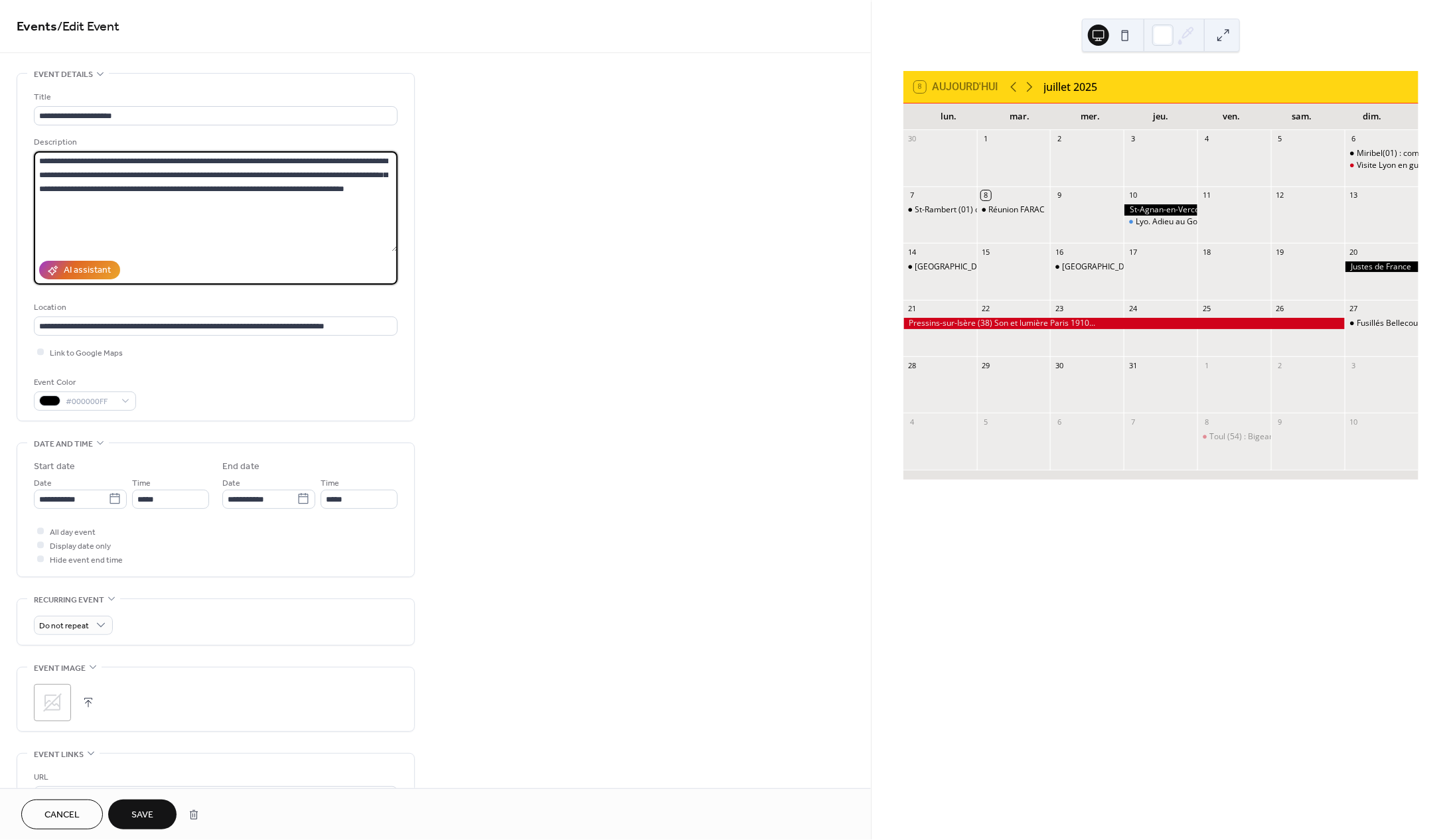 click on "**********" at bounding box center [216, 201] 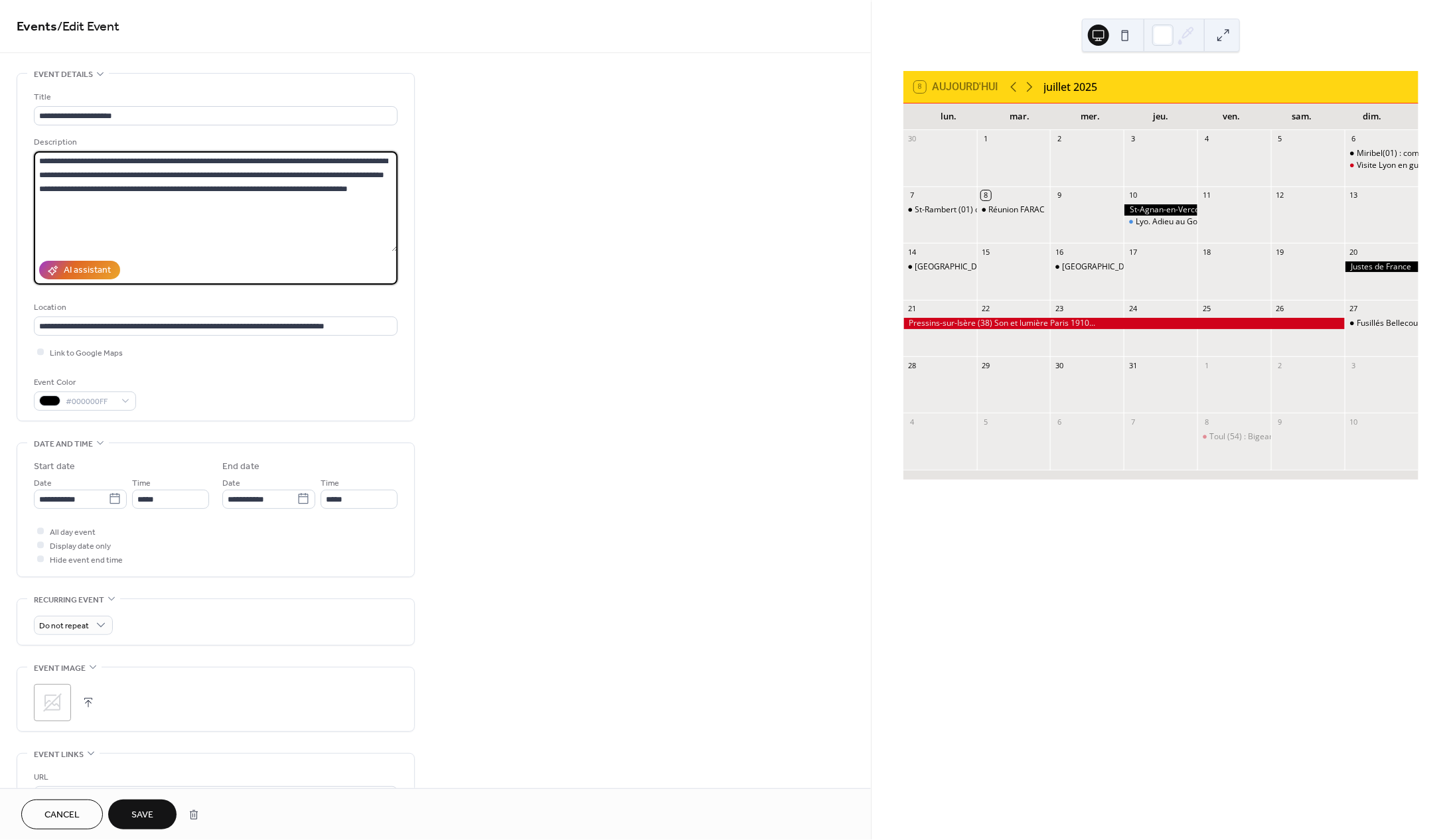 type on "**********" 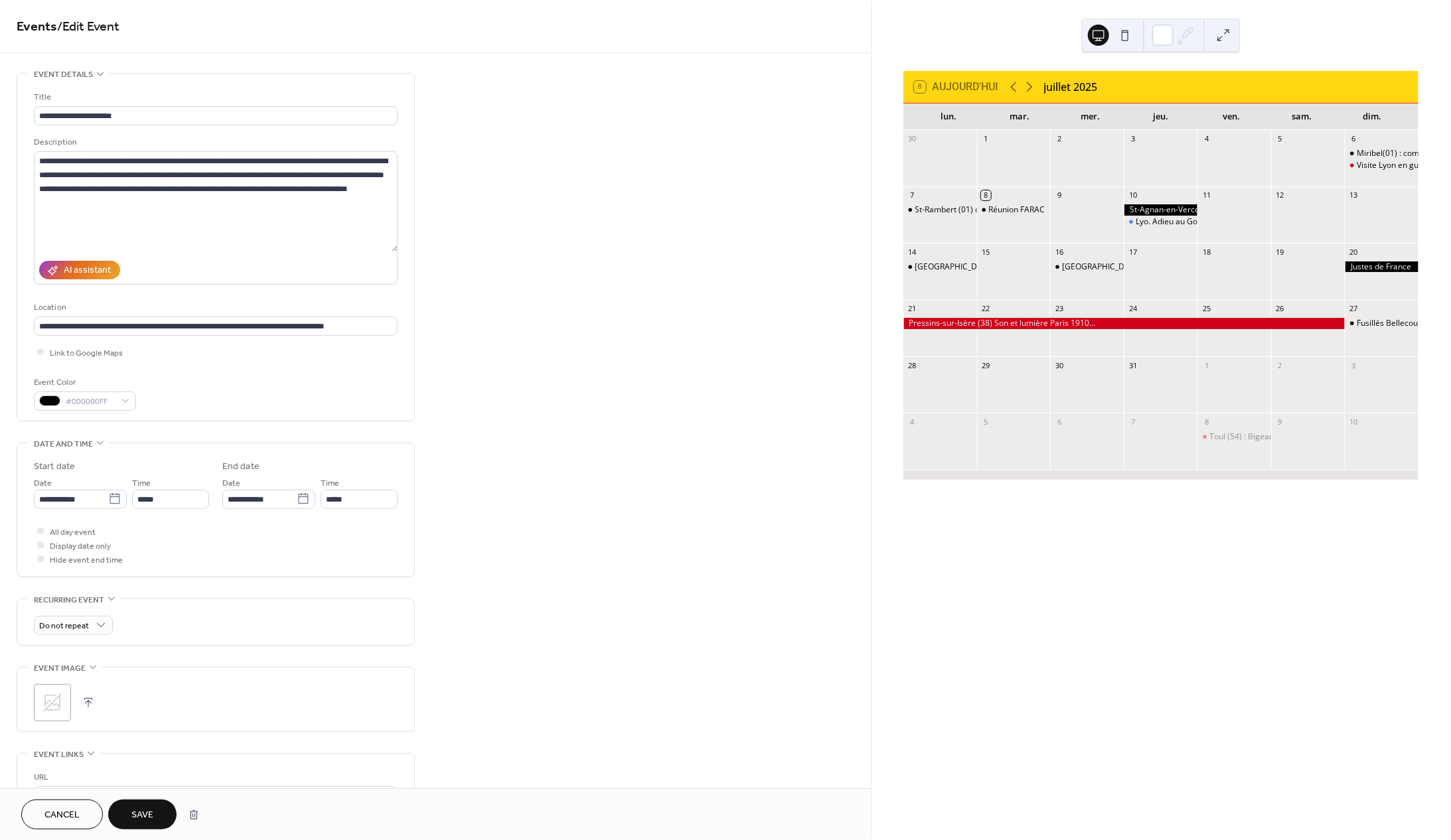 drag, startPoint x: 141, startPoint y: 813, endPoint x: 149, endPoint y: 813, distance: 8 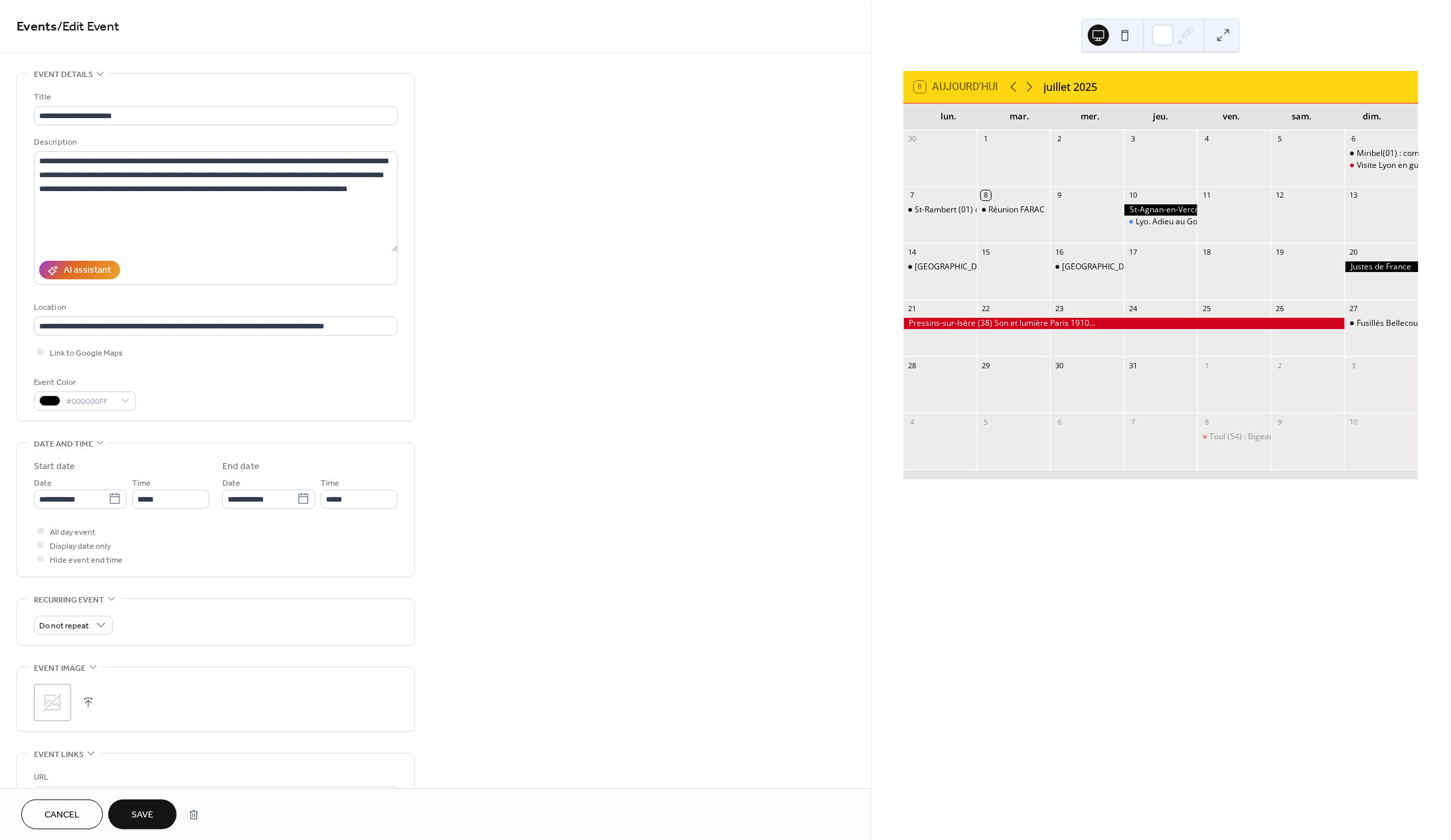 click on "Save" at bounding box center (142, 815) 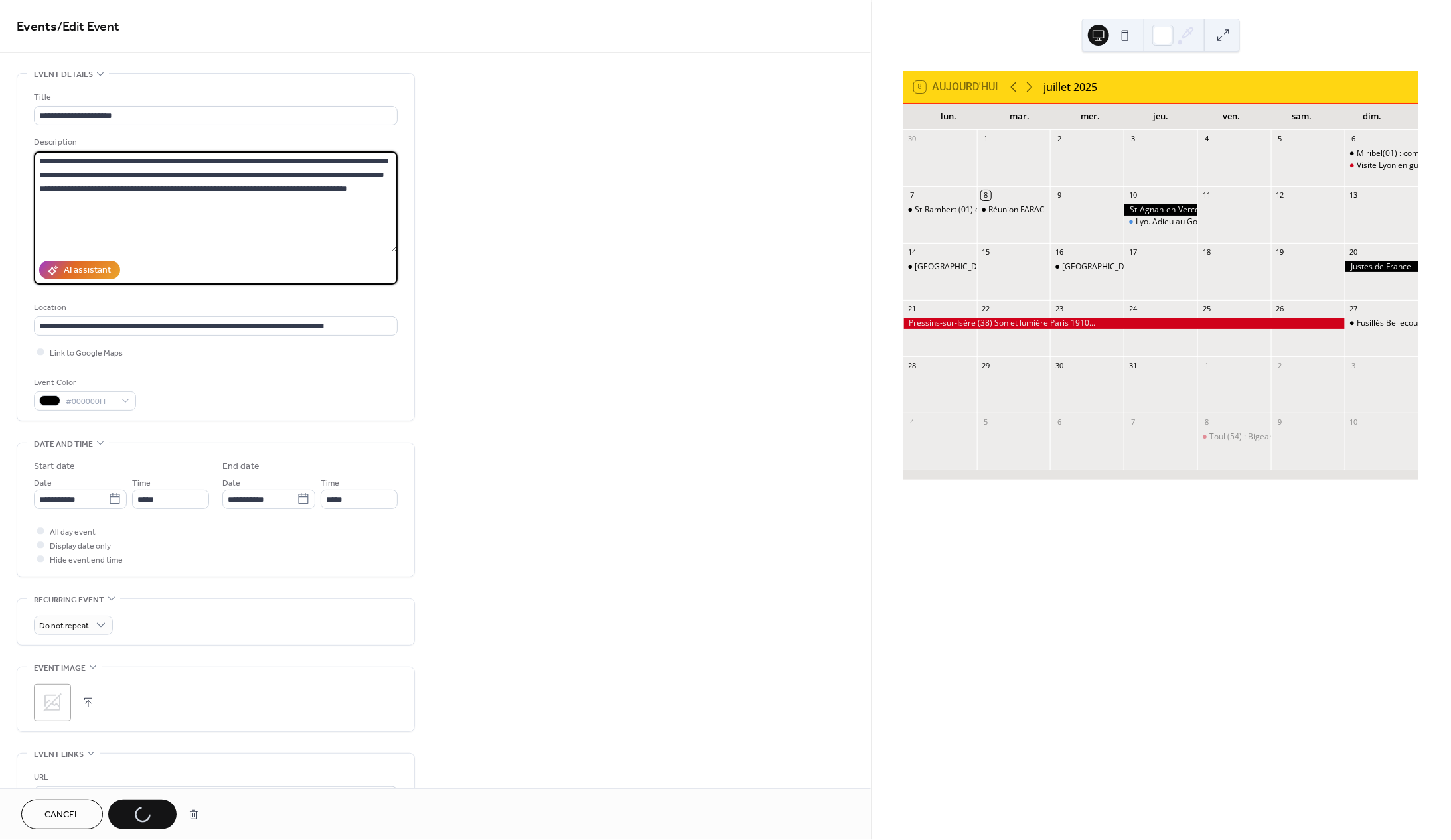 drag, startPoint x: 40, startPoint y: 165, endPoint x: 79, endPoint y: 230, distance: 75.80237 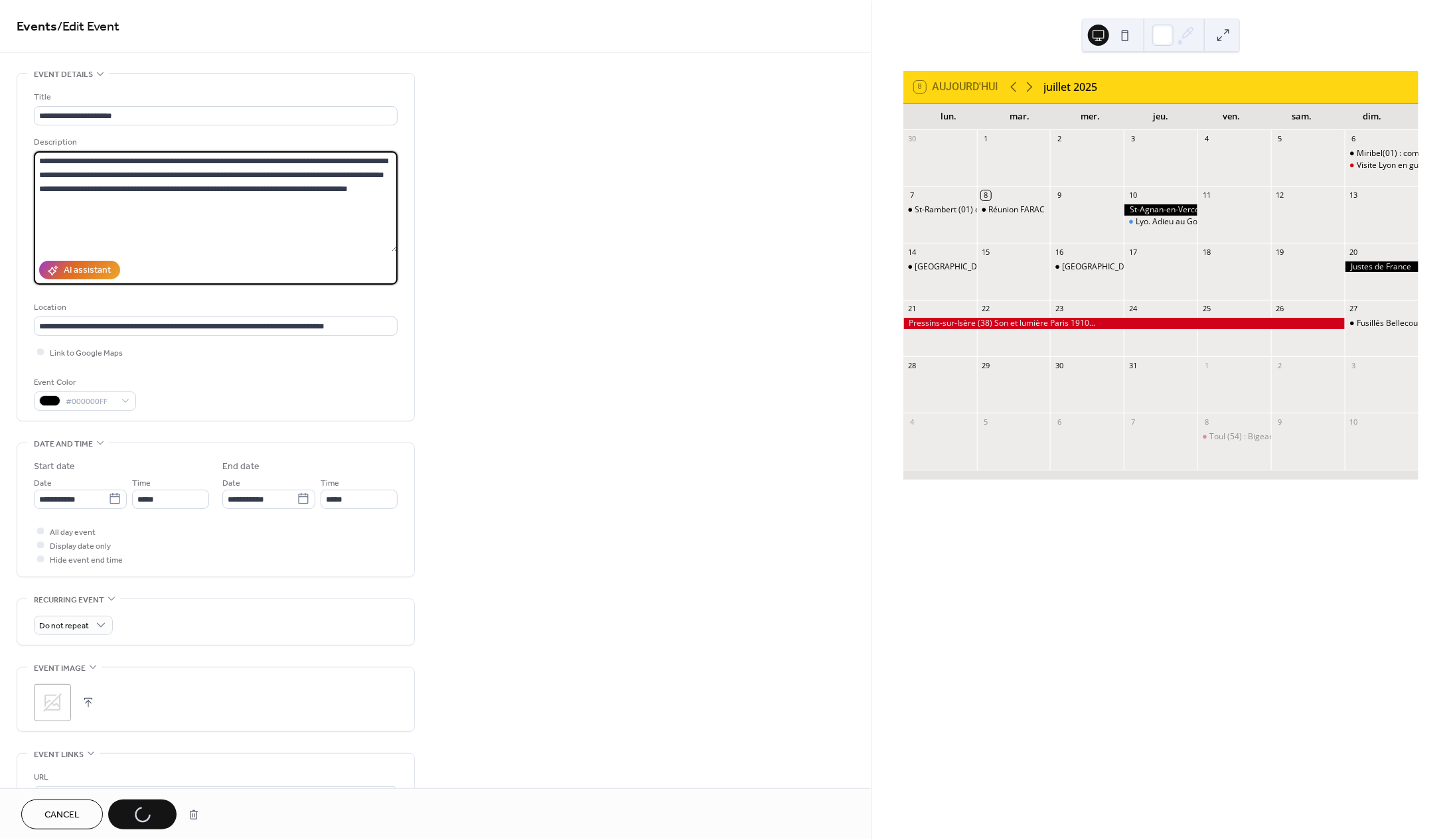 click on "**********" at bounding box center (216, 201) 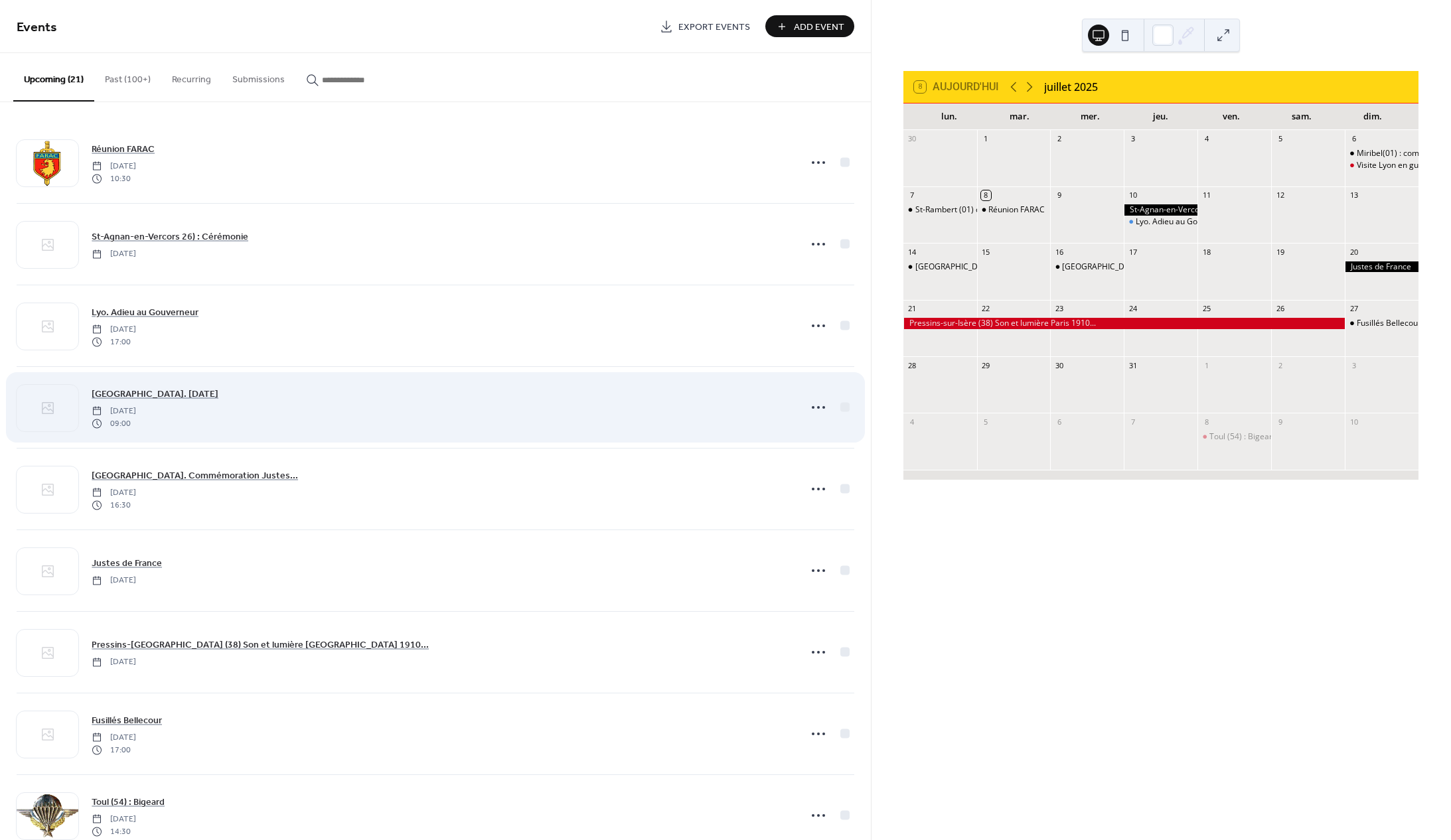 scroll, scrollTop: 0, scrollLeft: 0, axis: both 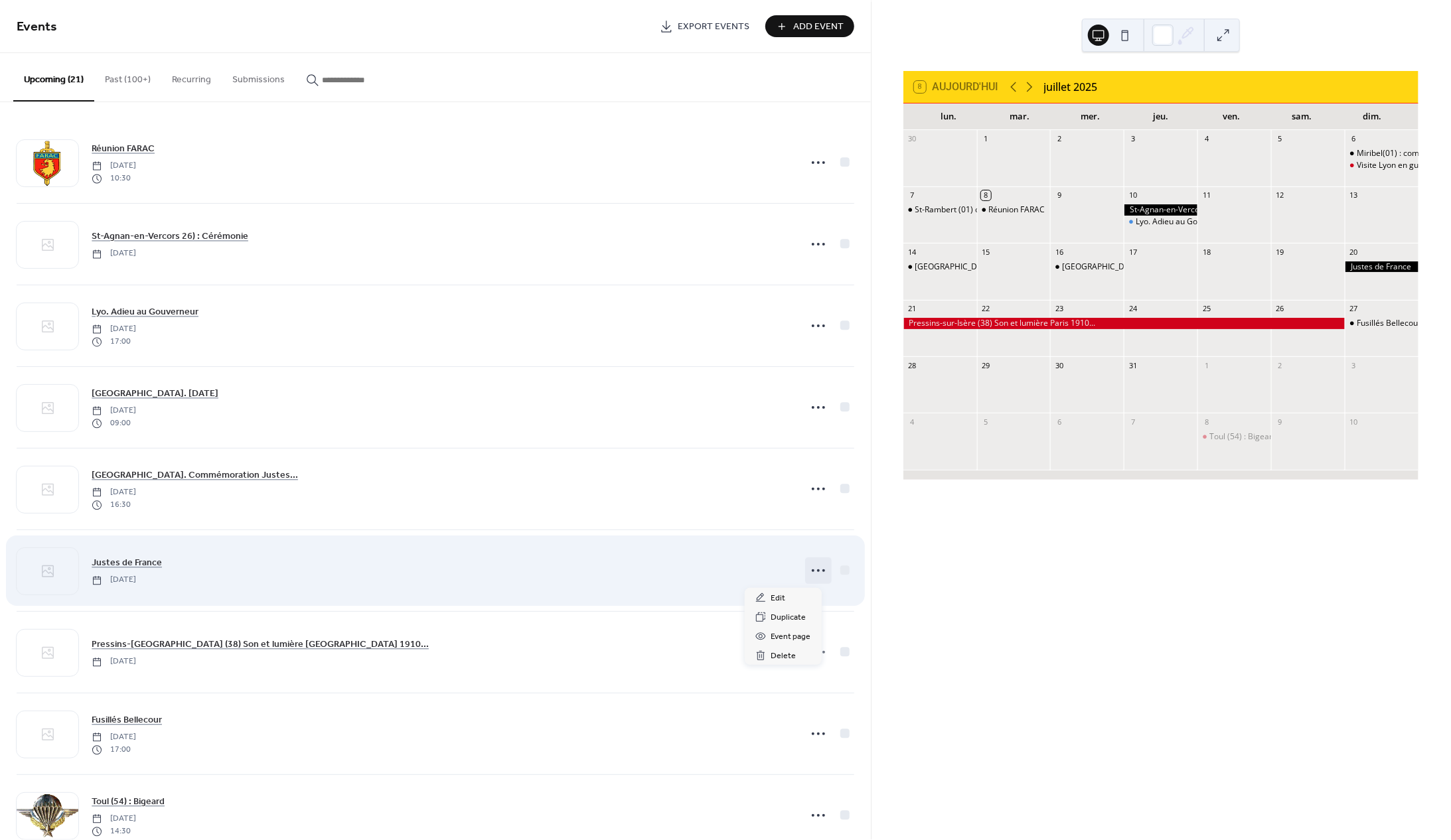 click 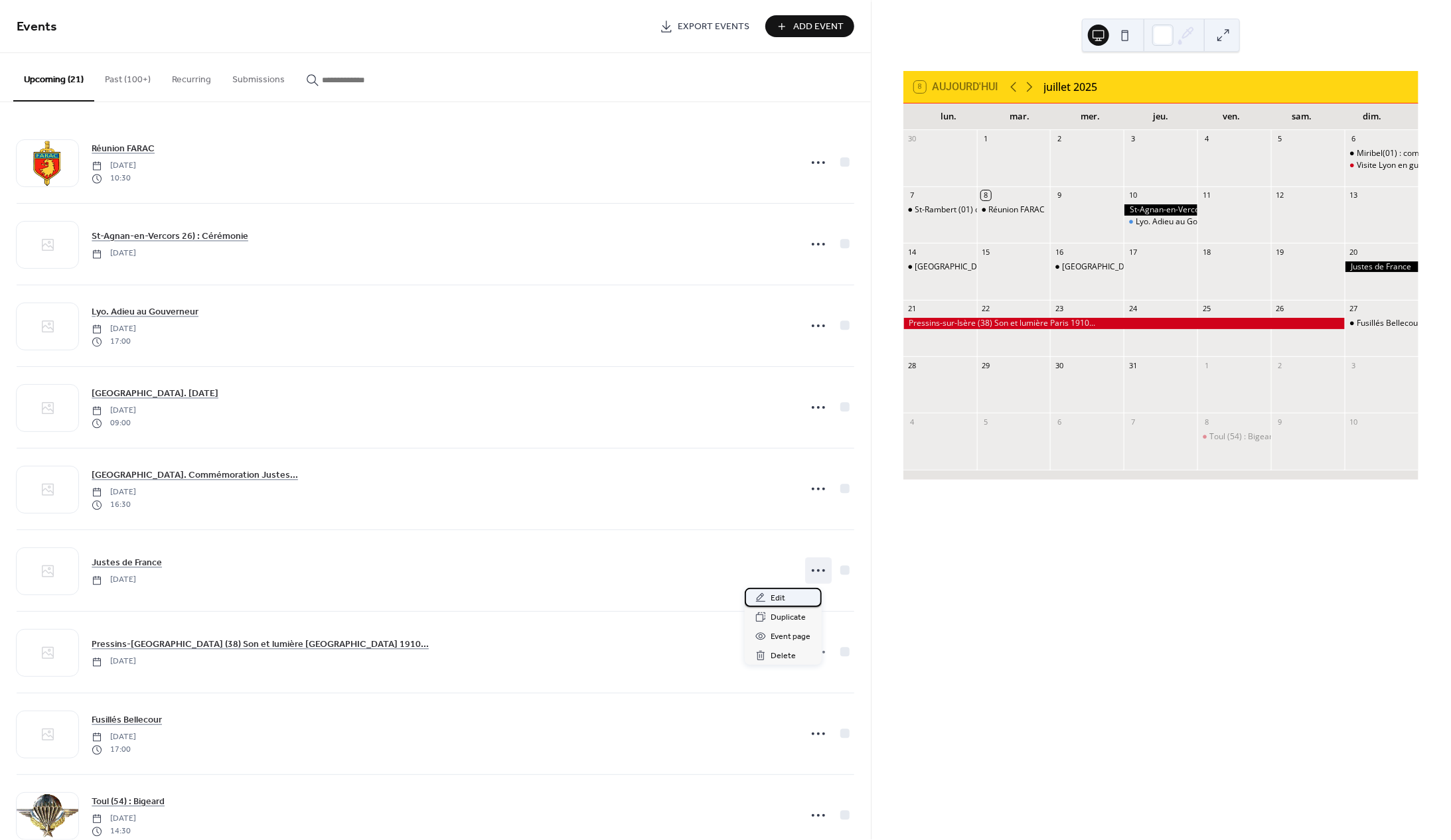 click on "Edit" at bounding box center [779, 598] 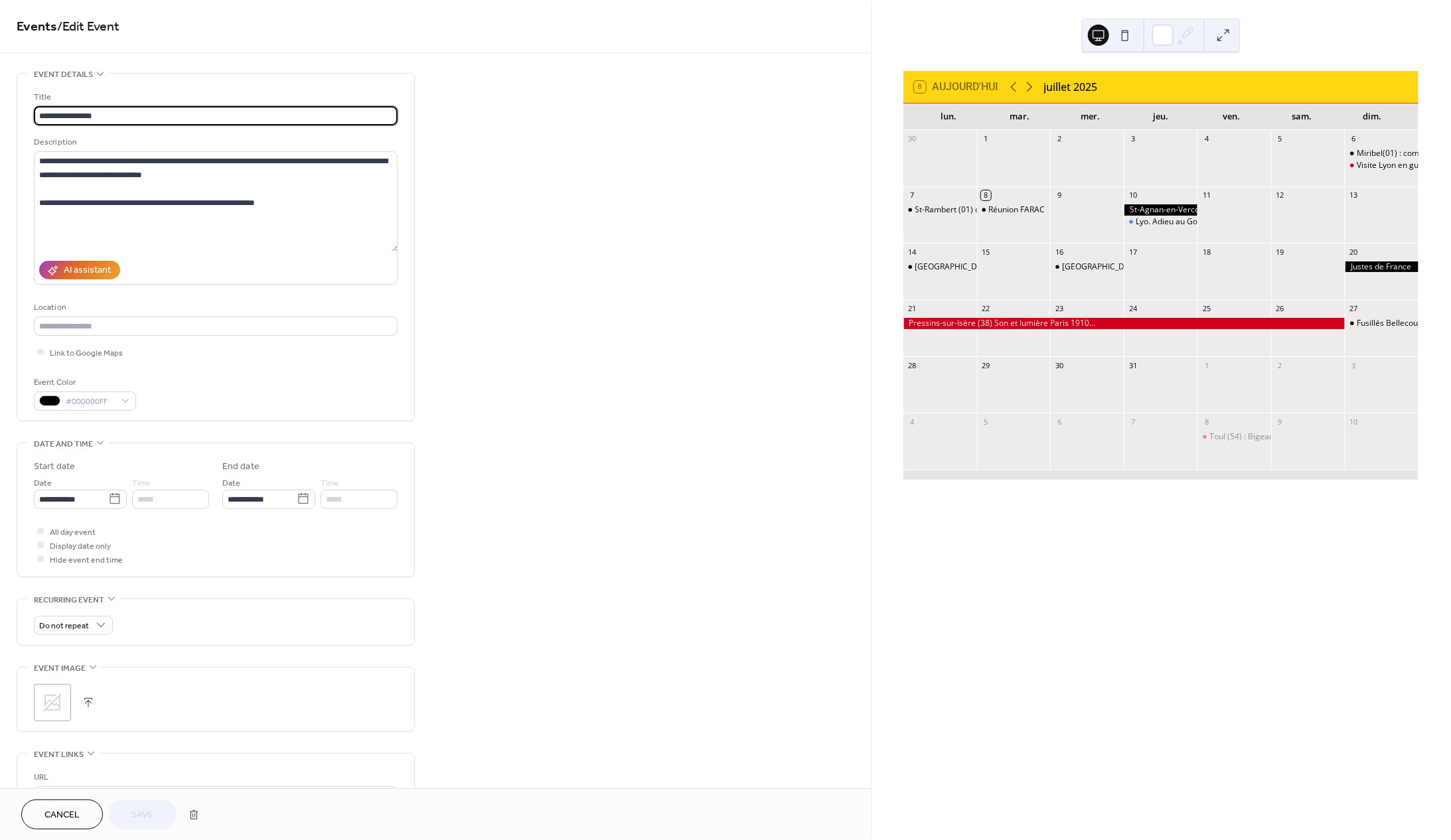 click on "*****" at bounding box center [171, 499] 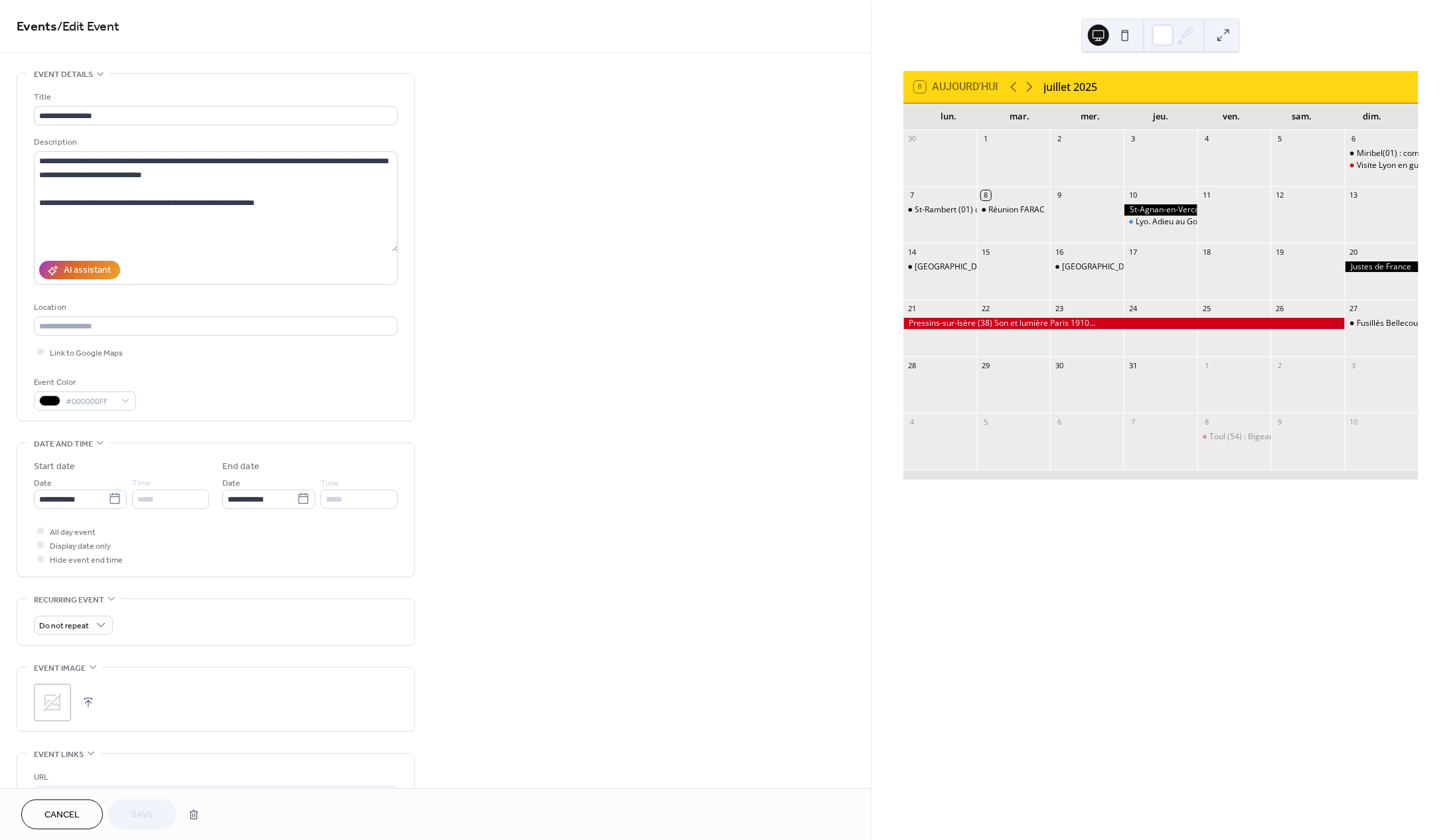 click on "*****" at bounding box center [171, 499] 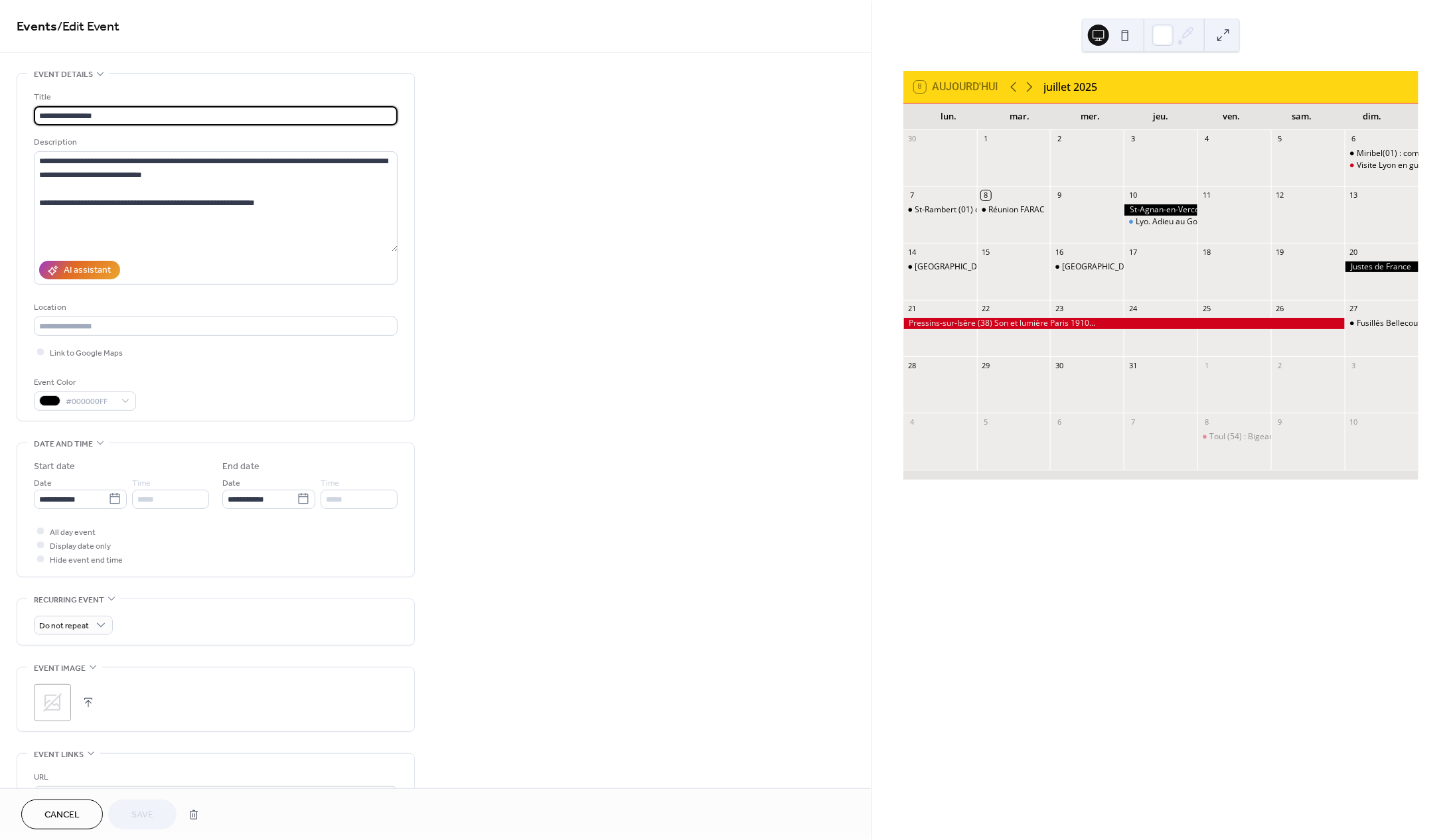 click on "**********" at bounding box center (216, 115) 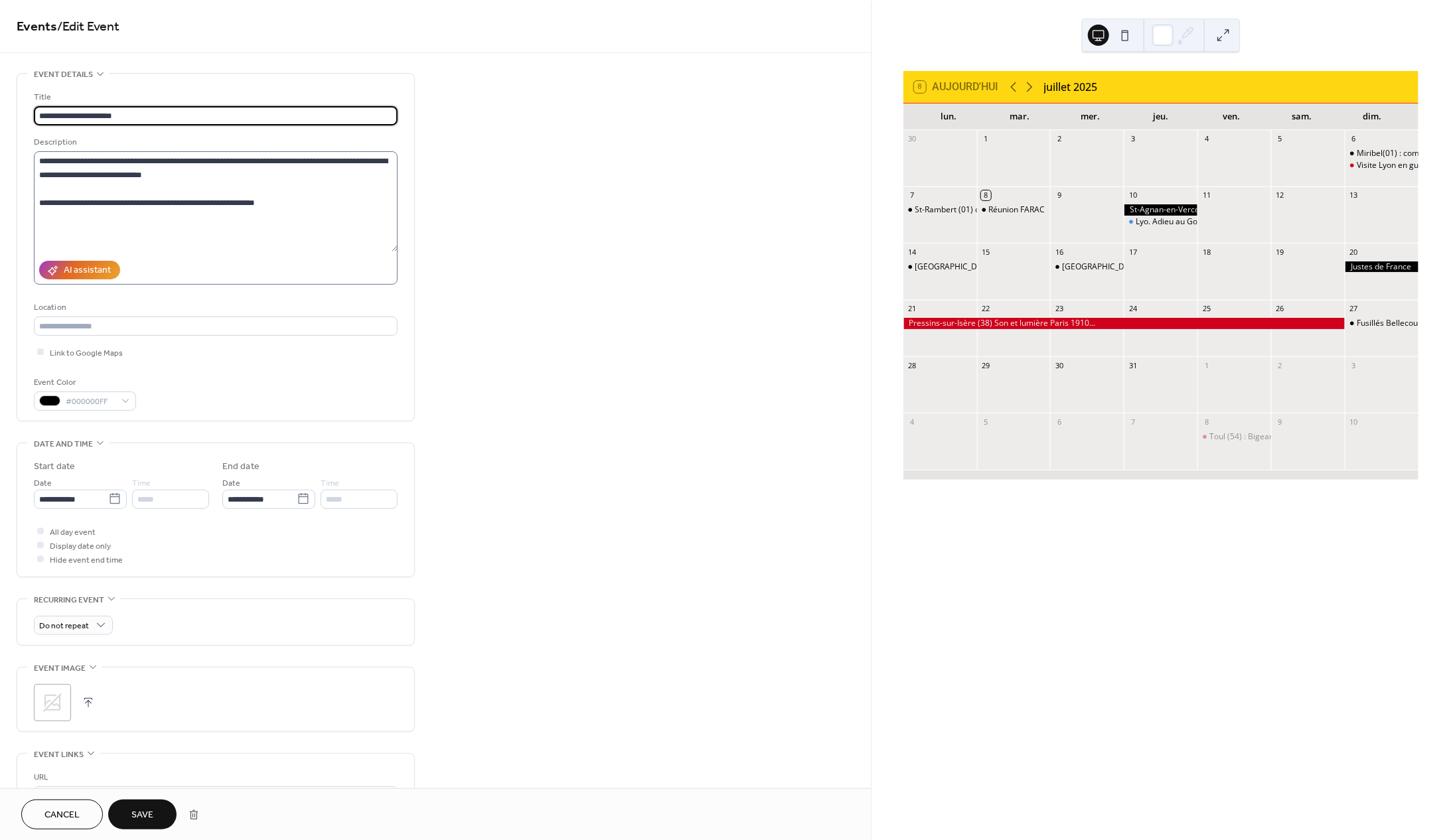 type on "**********" 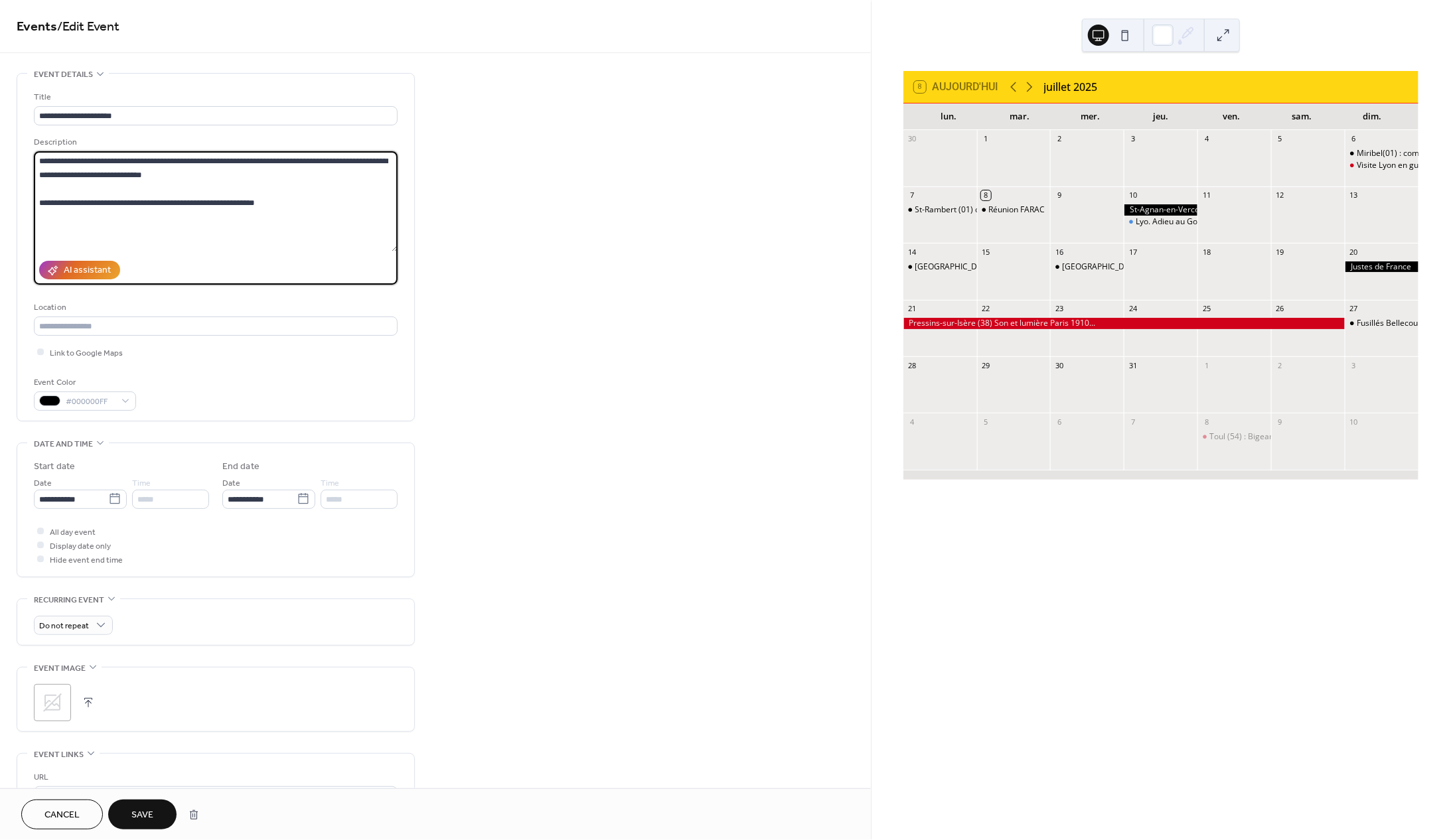 drag, startPoint x: 40, startPoint y: 164, endPoint x: 170, endPoint y: 267, distance: 165.8584 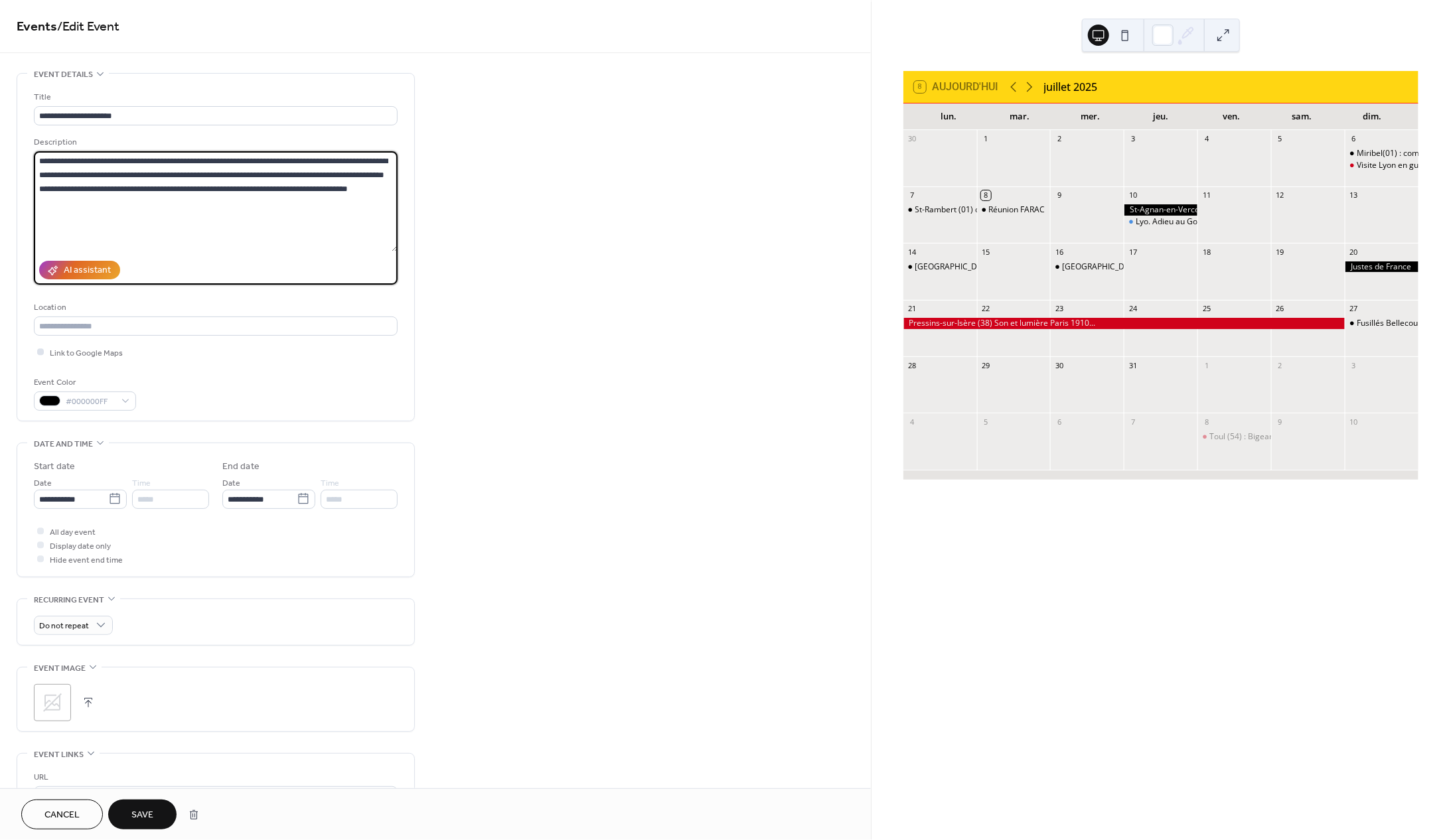 type on "**********" 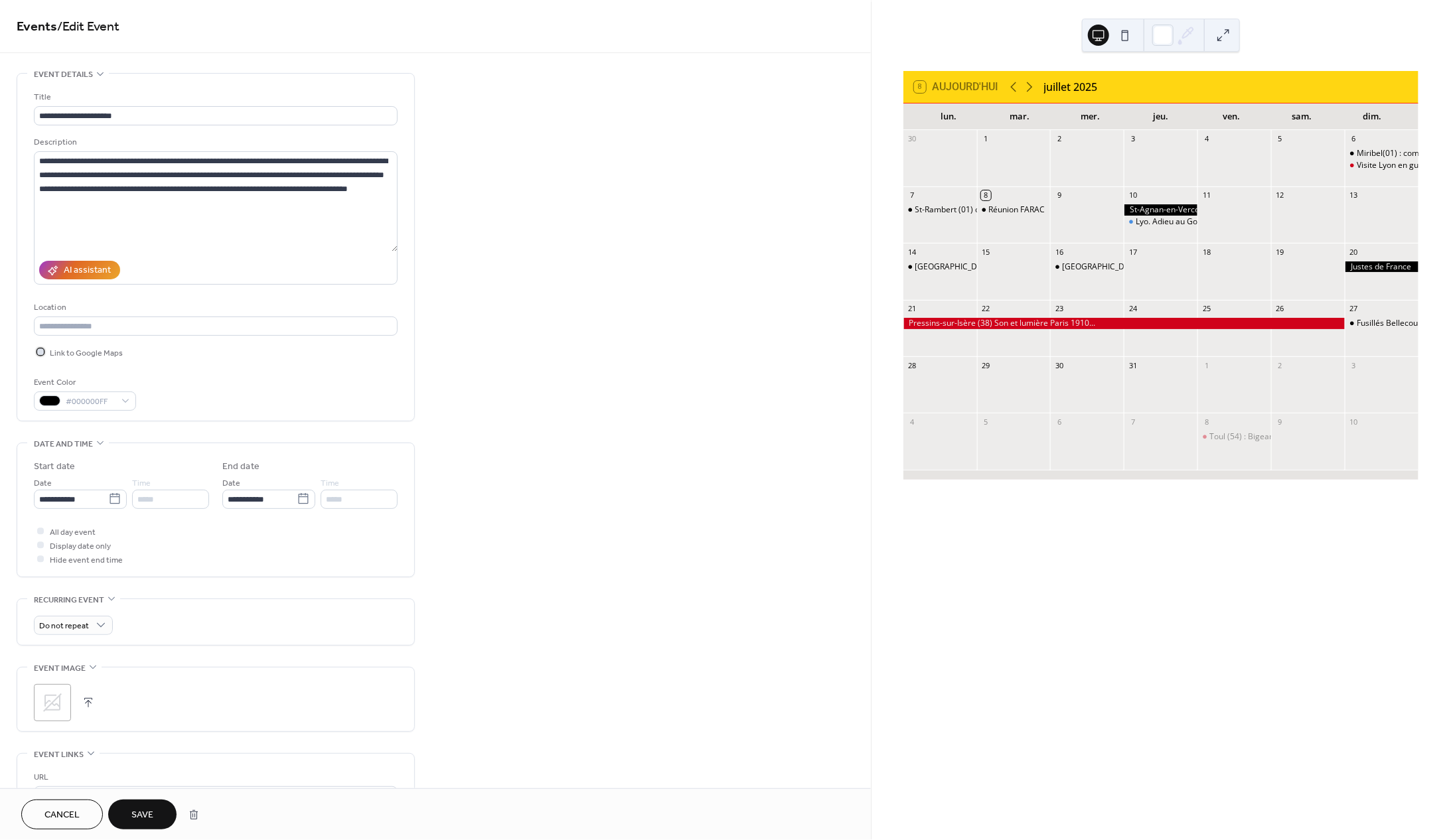 click at bounding box center [40, 352] 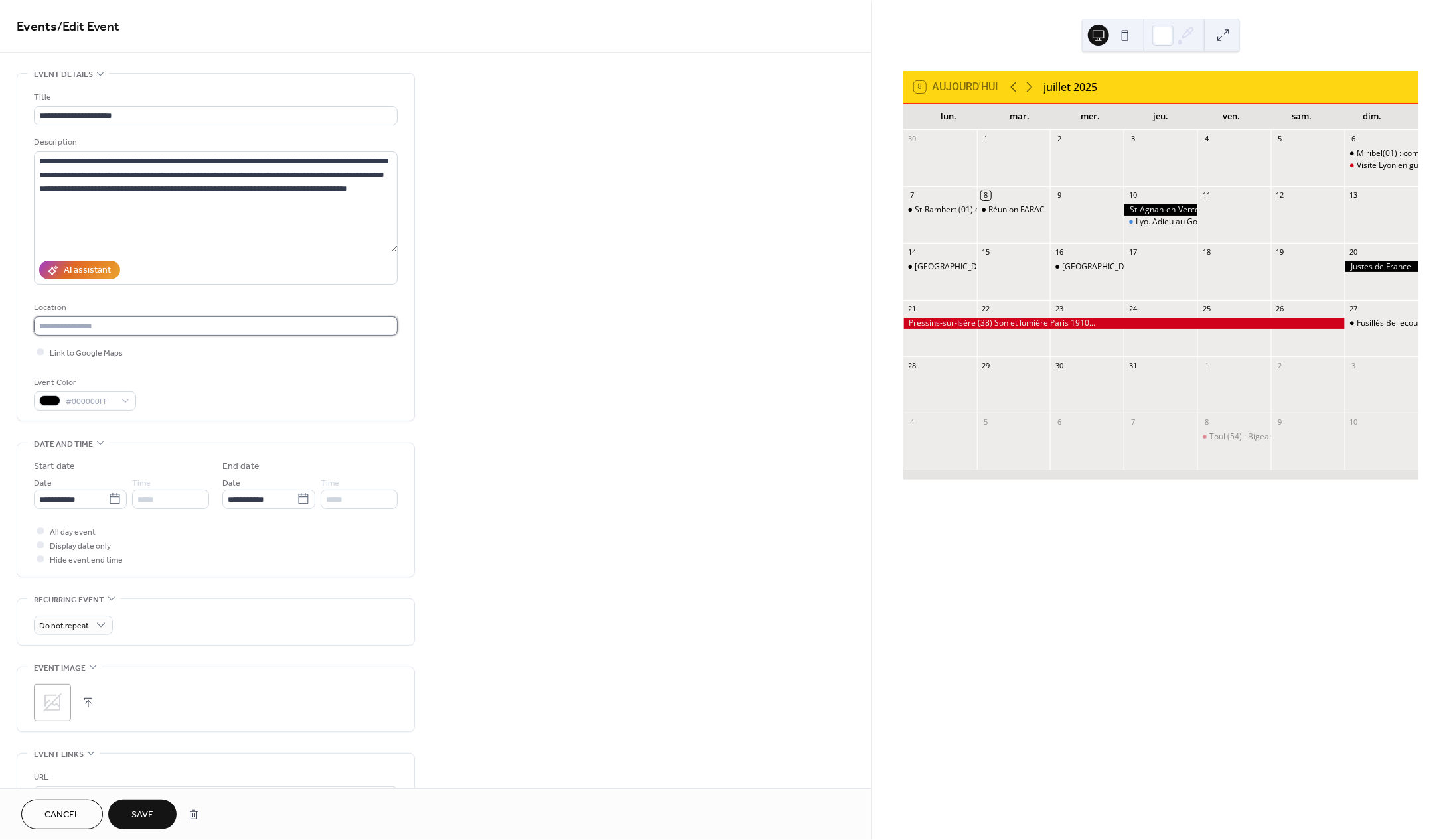 click at bounding box center [216, 326] 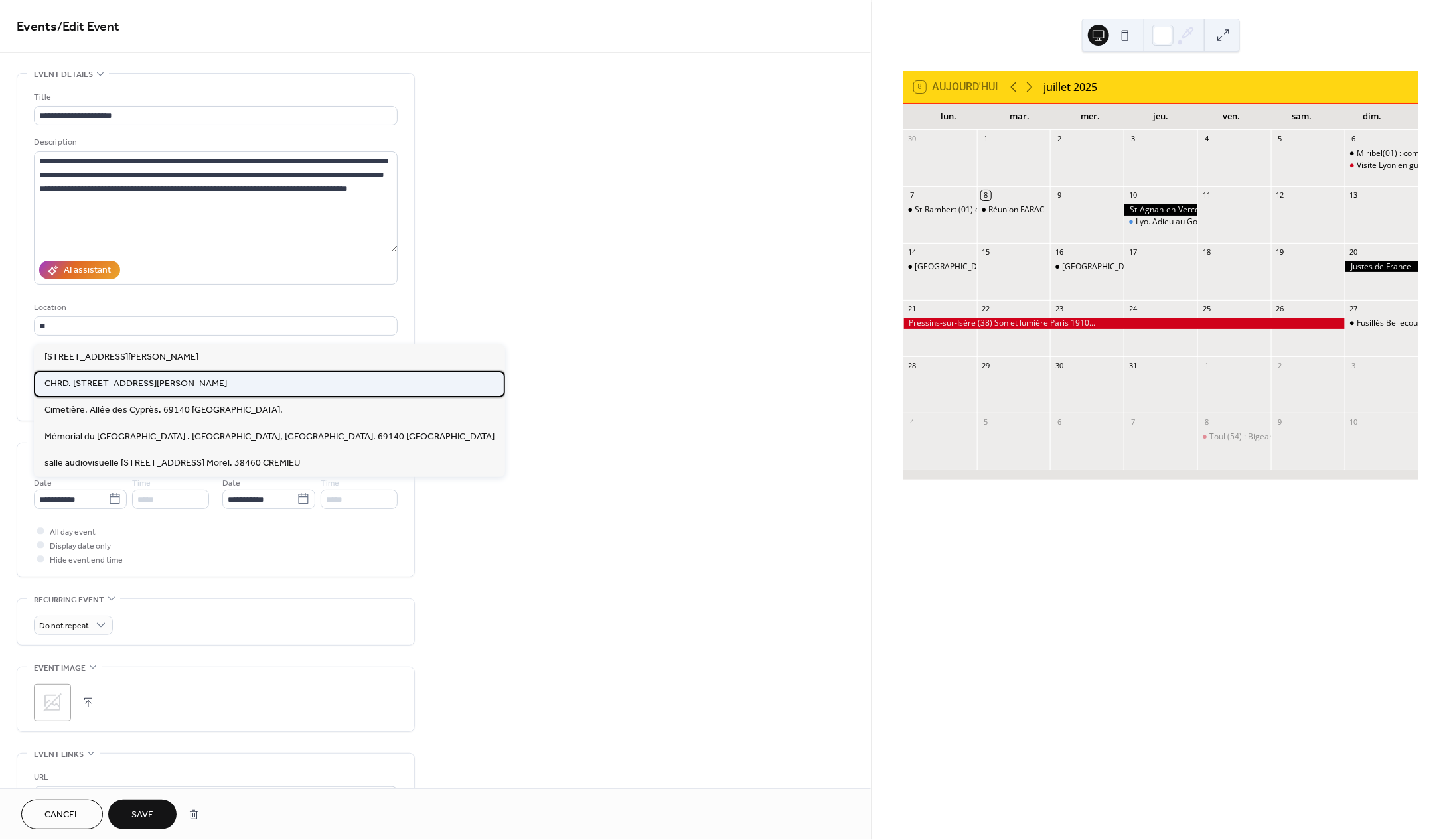 click on "CHRD. 14 avenue Berthelot - 69007 LYON" at bounding box center (135, 384) 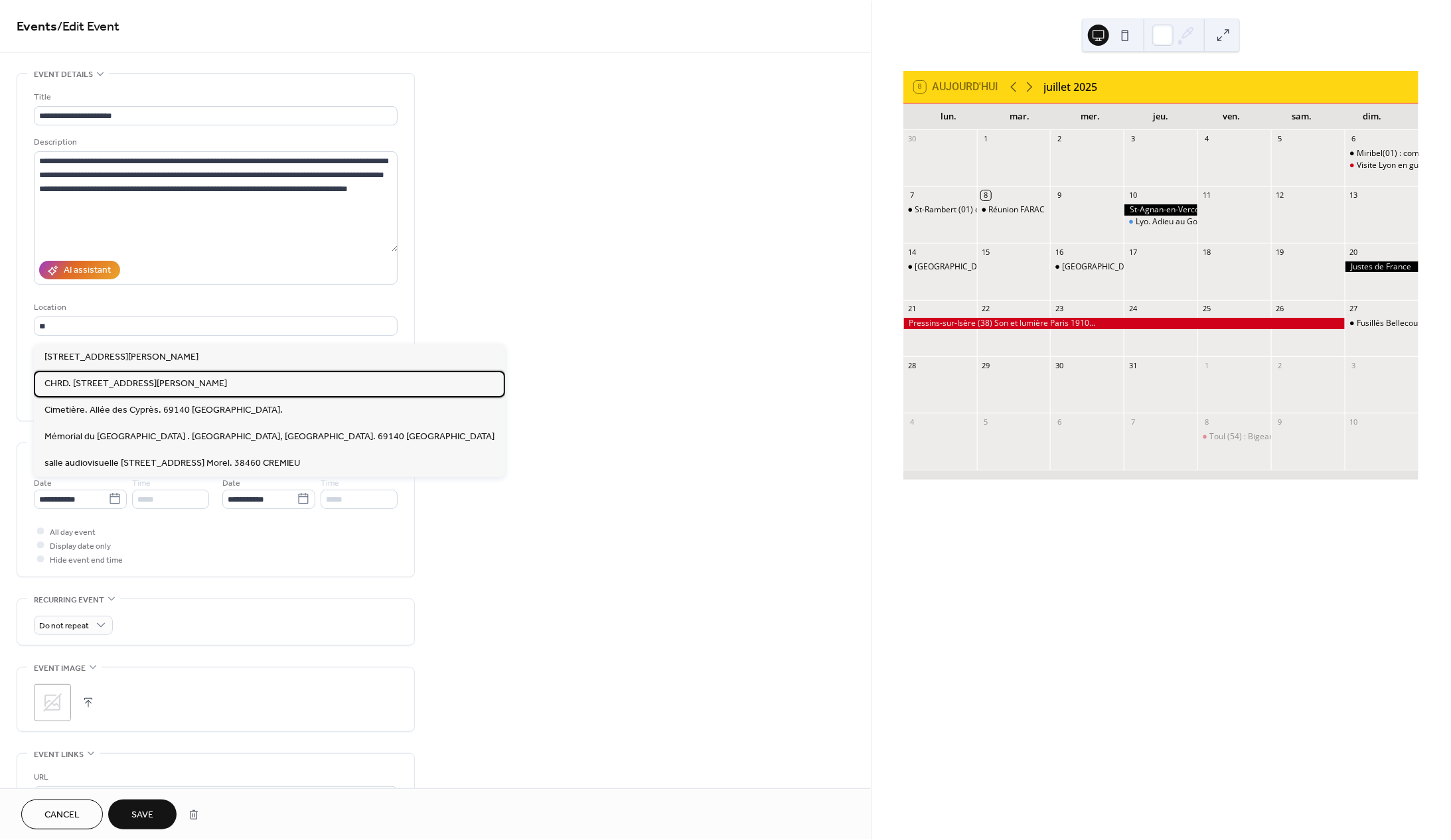 type on "**********" 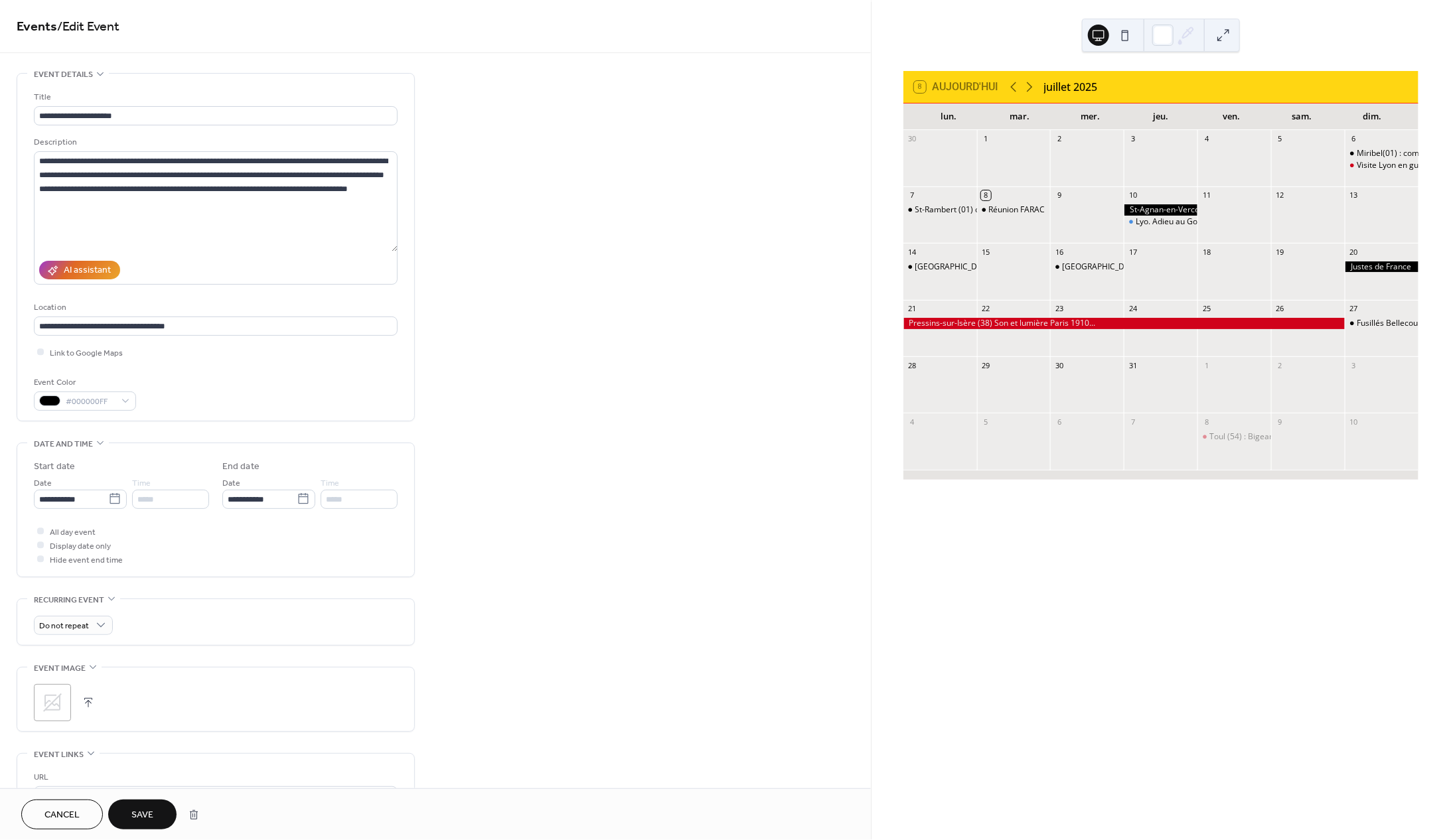 click on "*****" at bounding box center (171, 499) 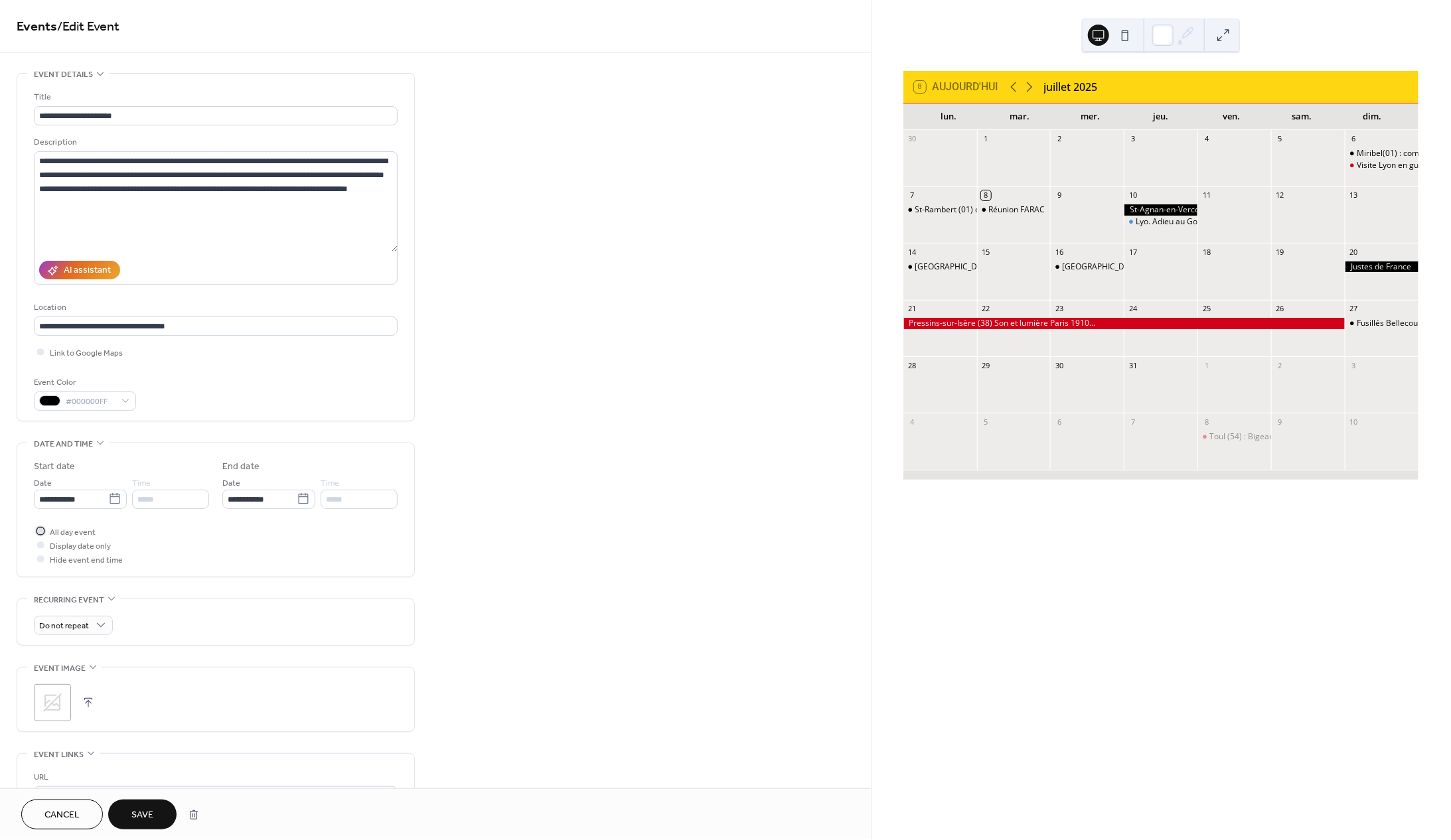 click 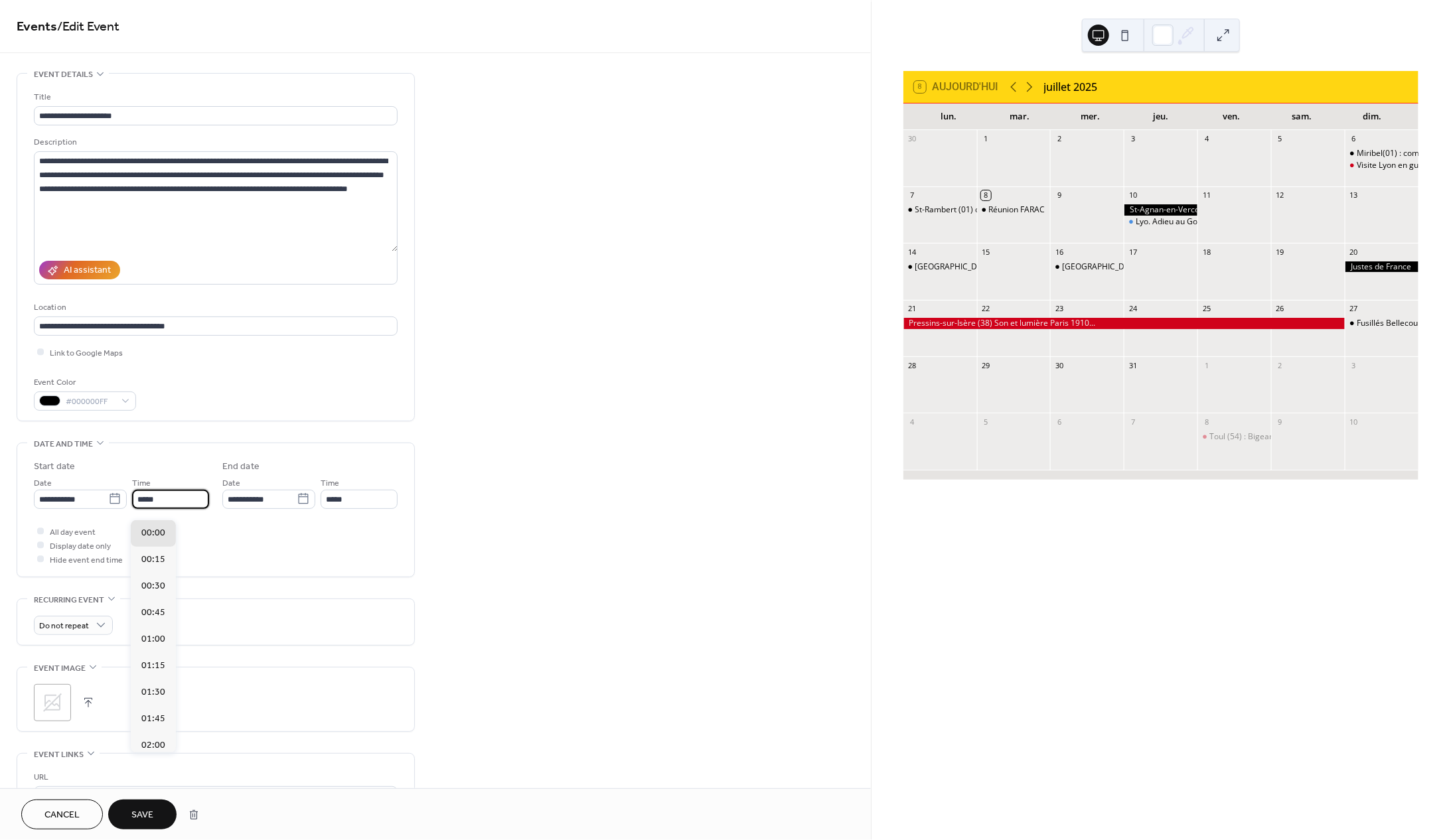 click on "*****" at bounding box center (171, 499) 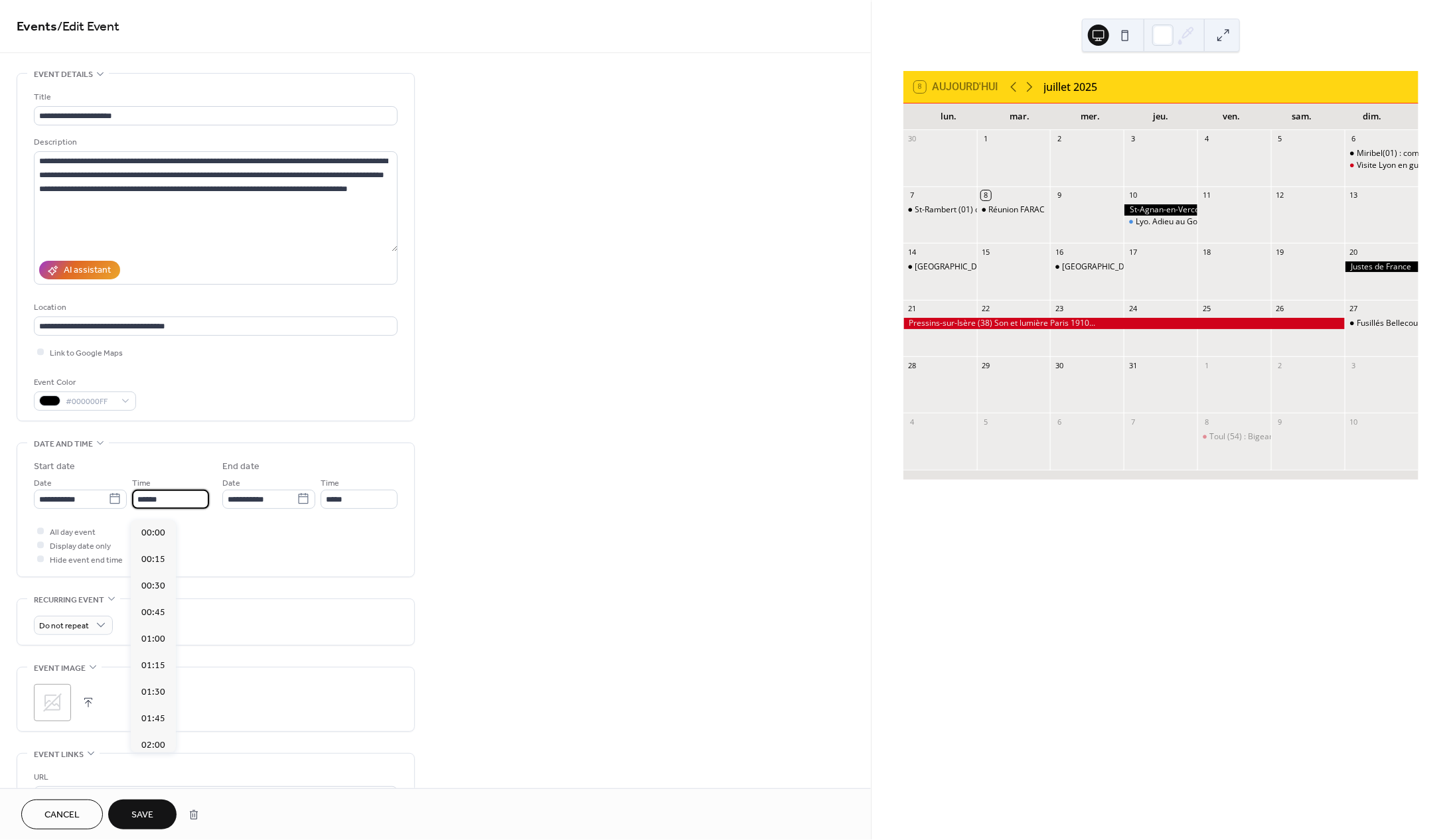 type on "*******" 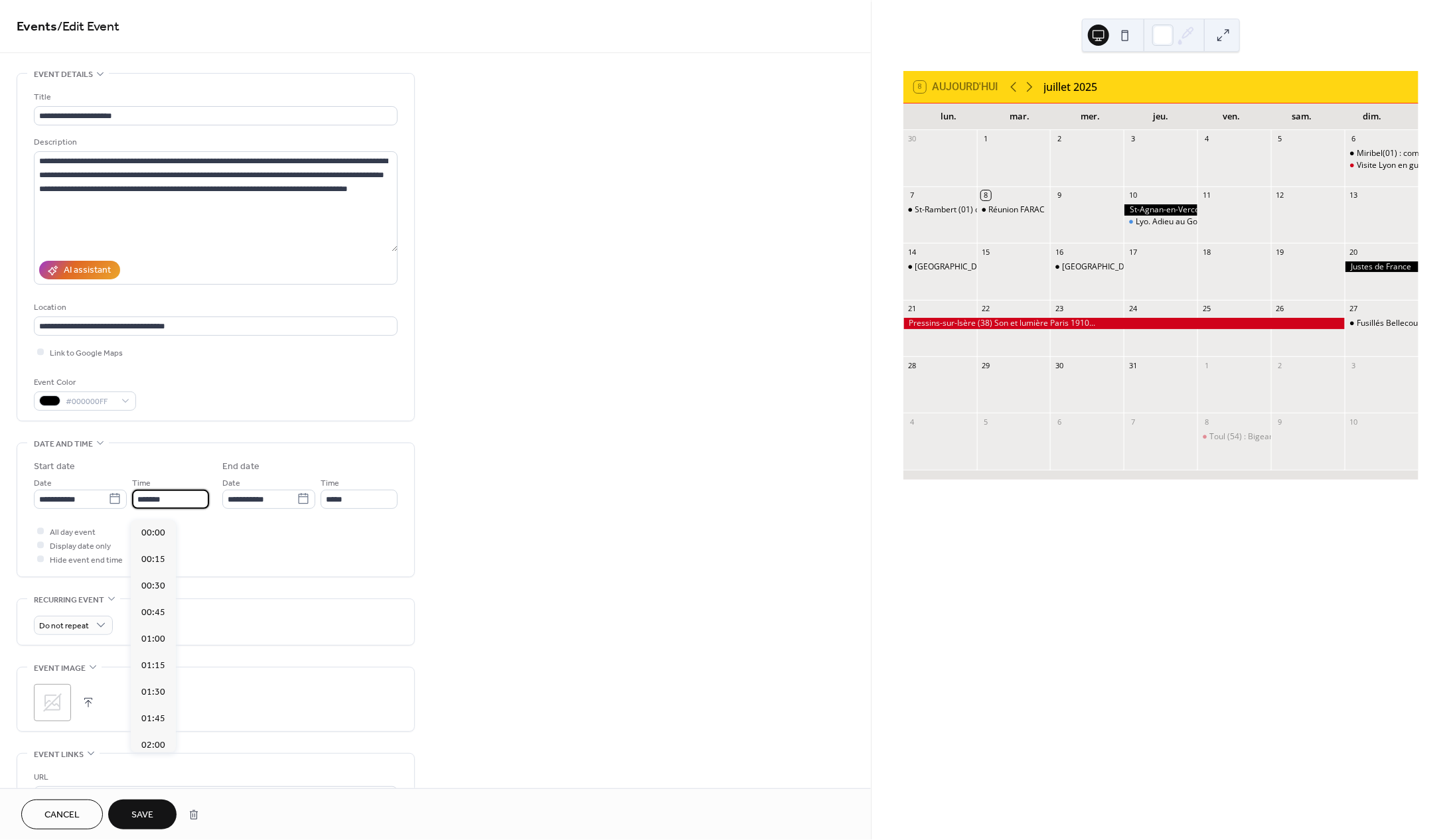 drag, startPoint x: 191, startPoint y: 502, endPoint x: 101, endPoint y: 502, distance: 90 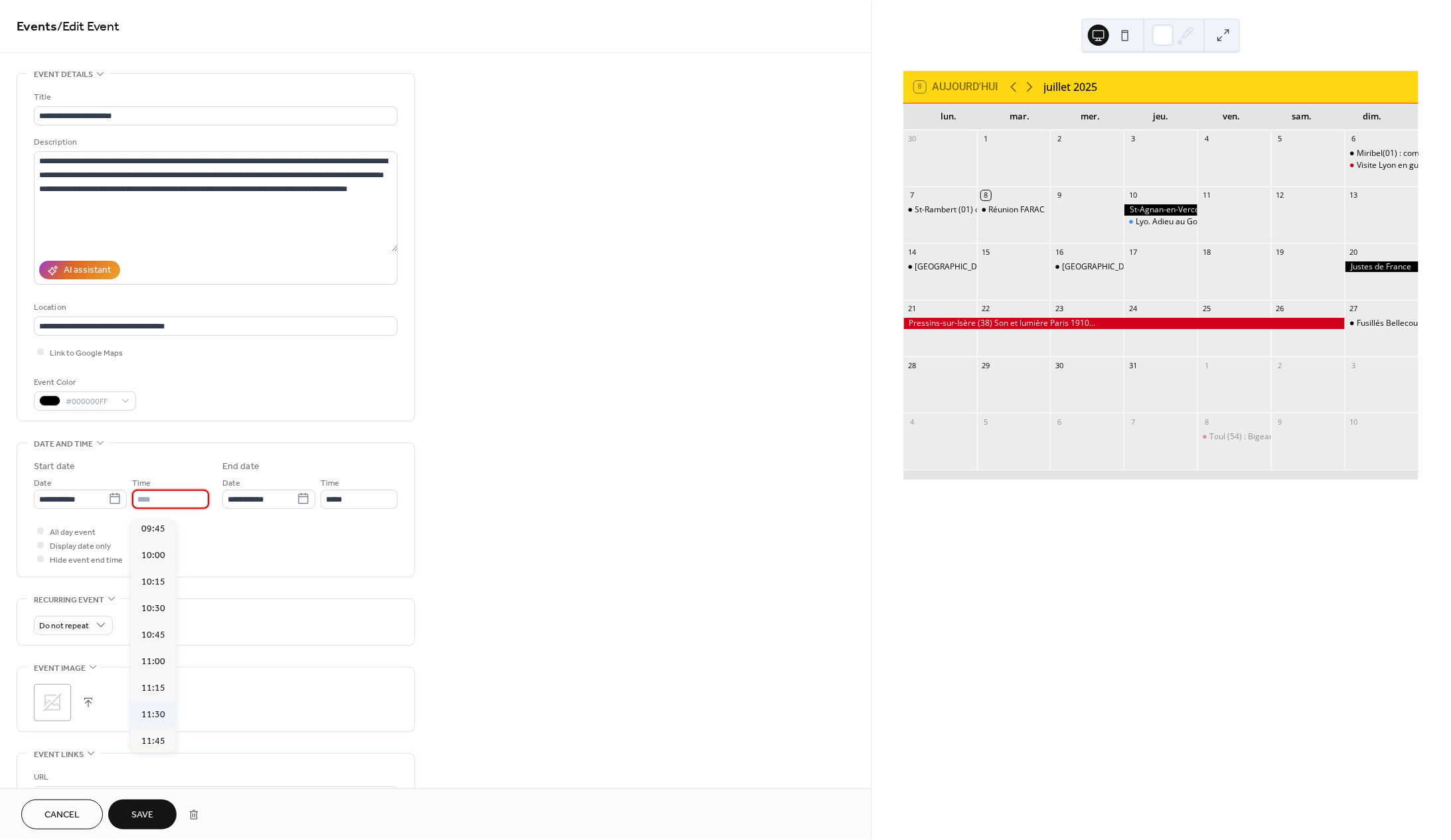scroll, scrollTop: 1103, scrollLeft: 0, axis: vertical 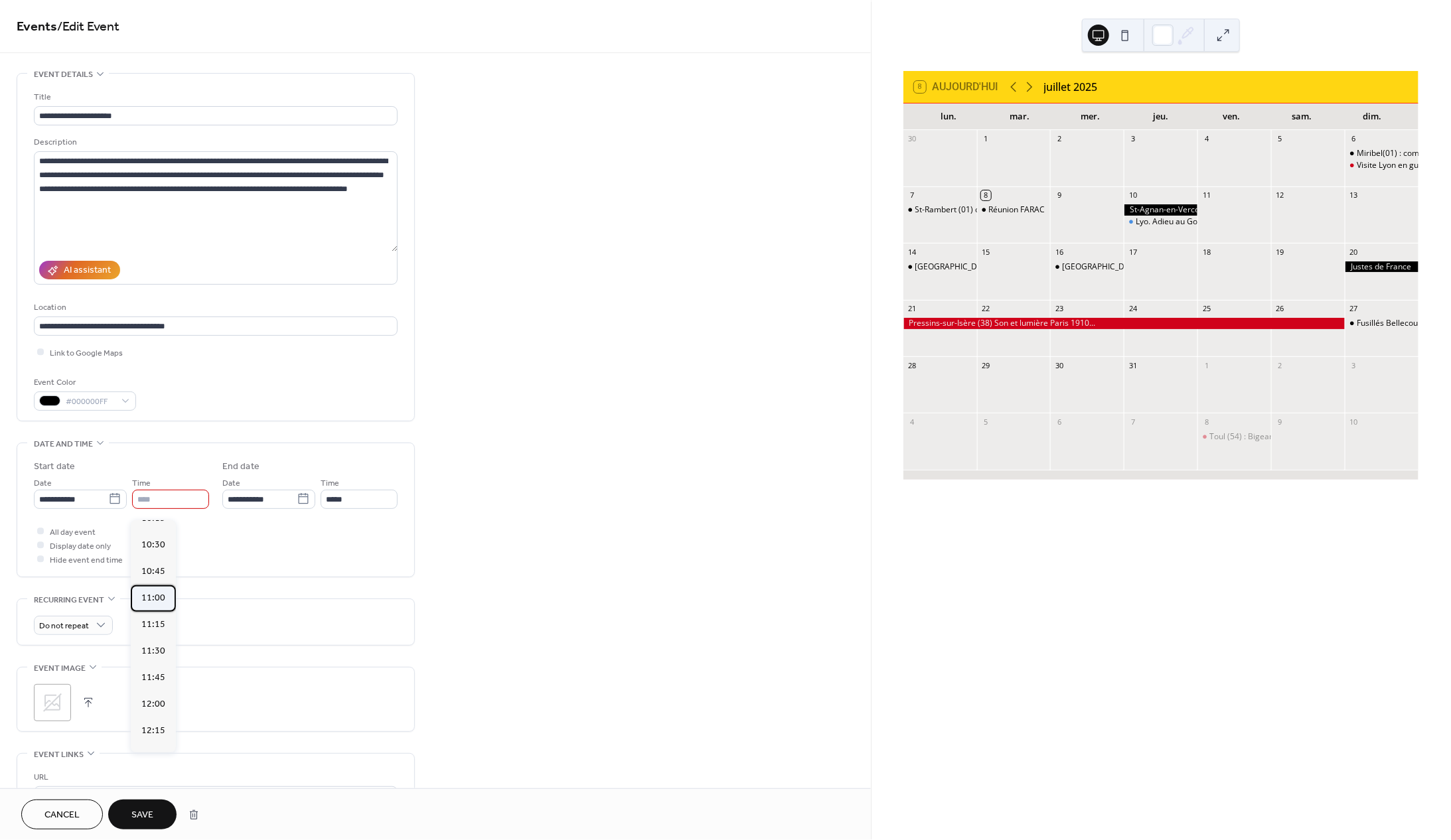 click on "11:00" at bounding box center [153, 598] 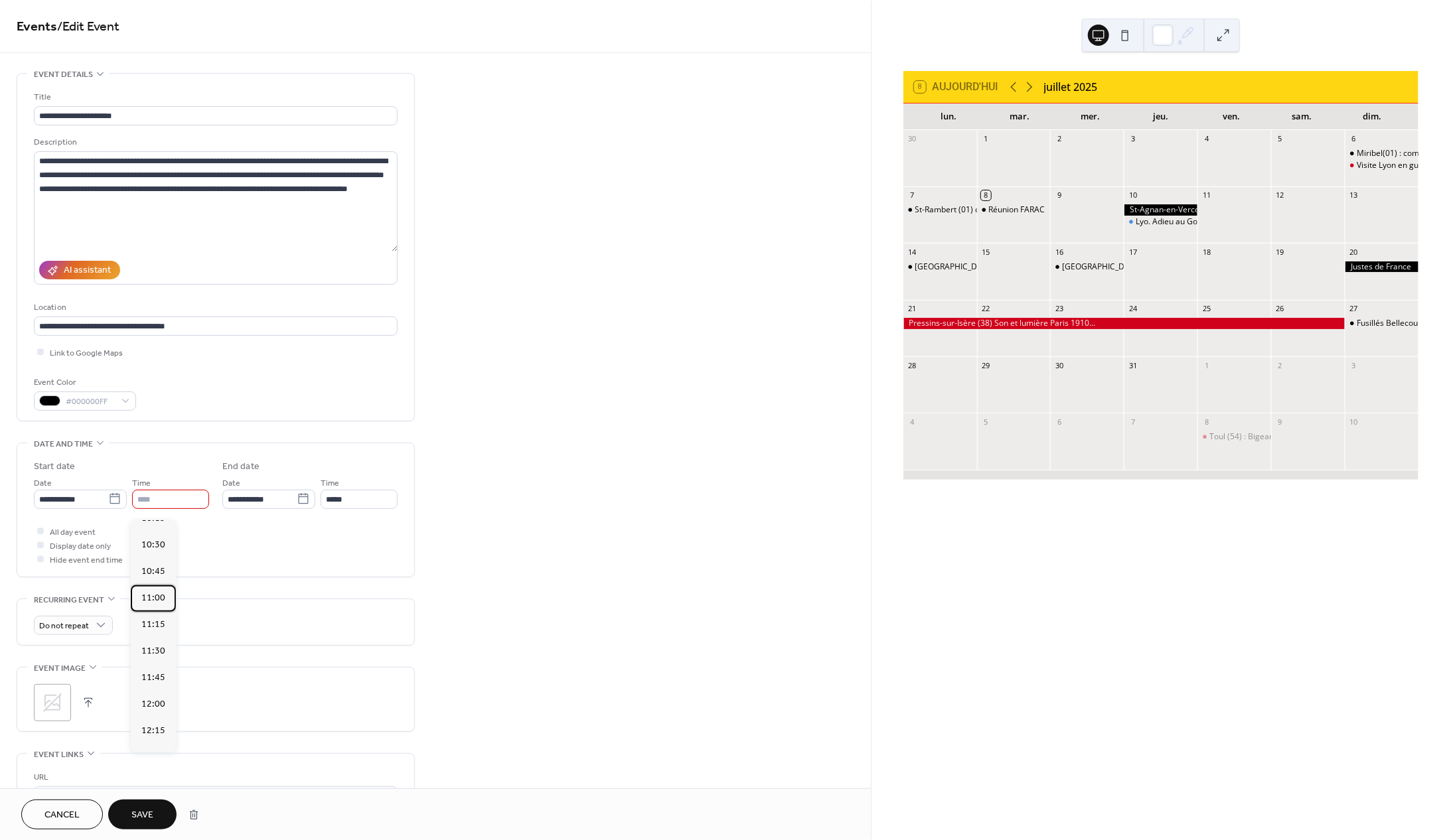 type on "*****" 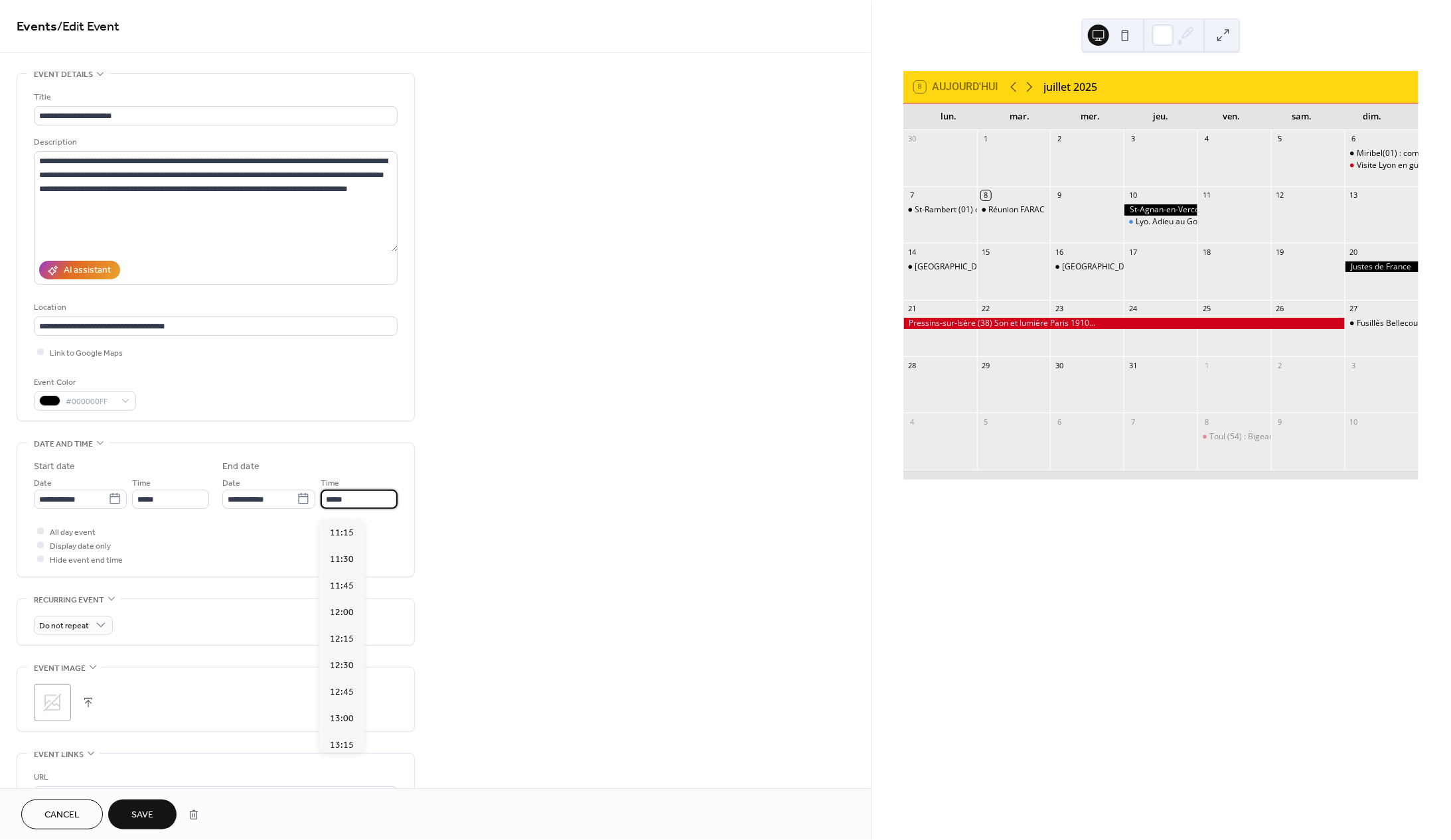 click on "*****" at bounding box center [359, 499] 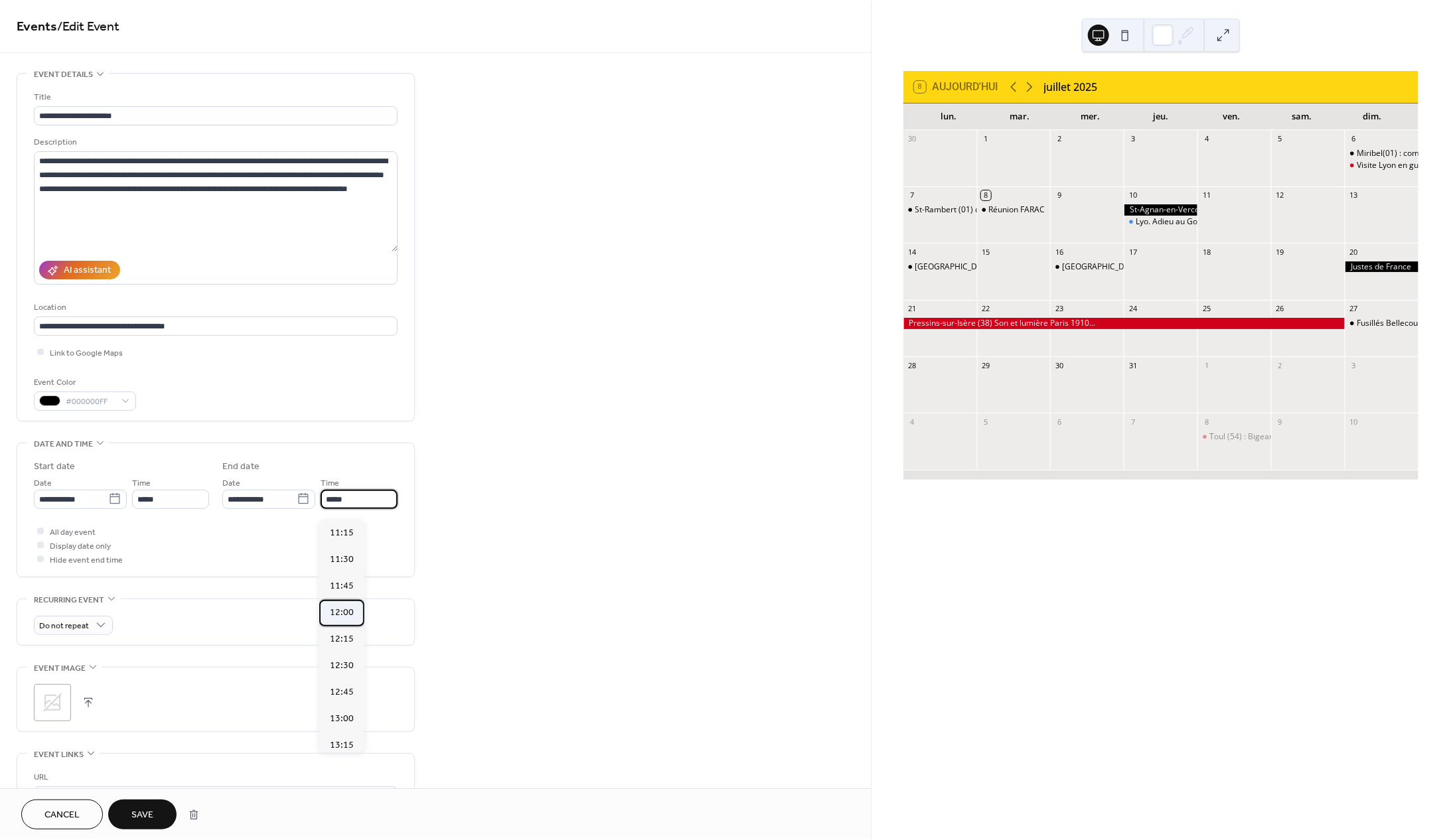 click on "12:00" at bounding box center [342, 612] 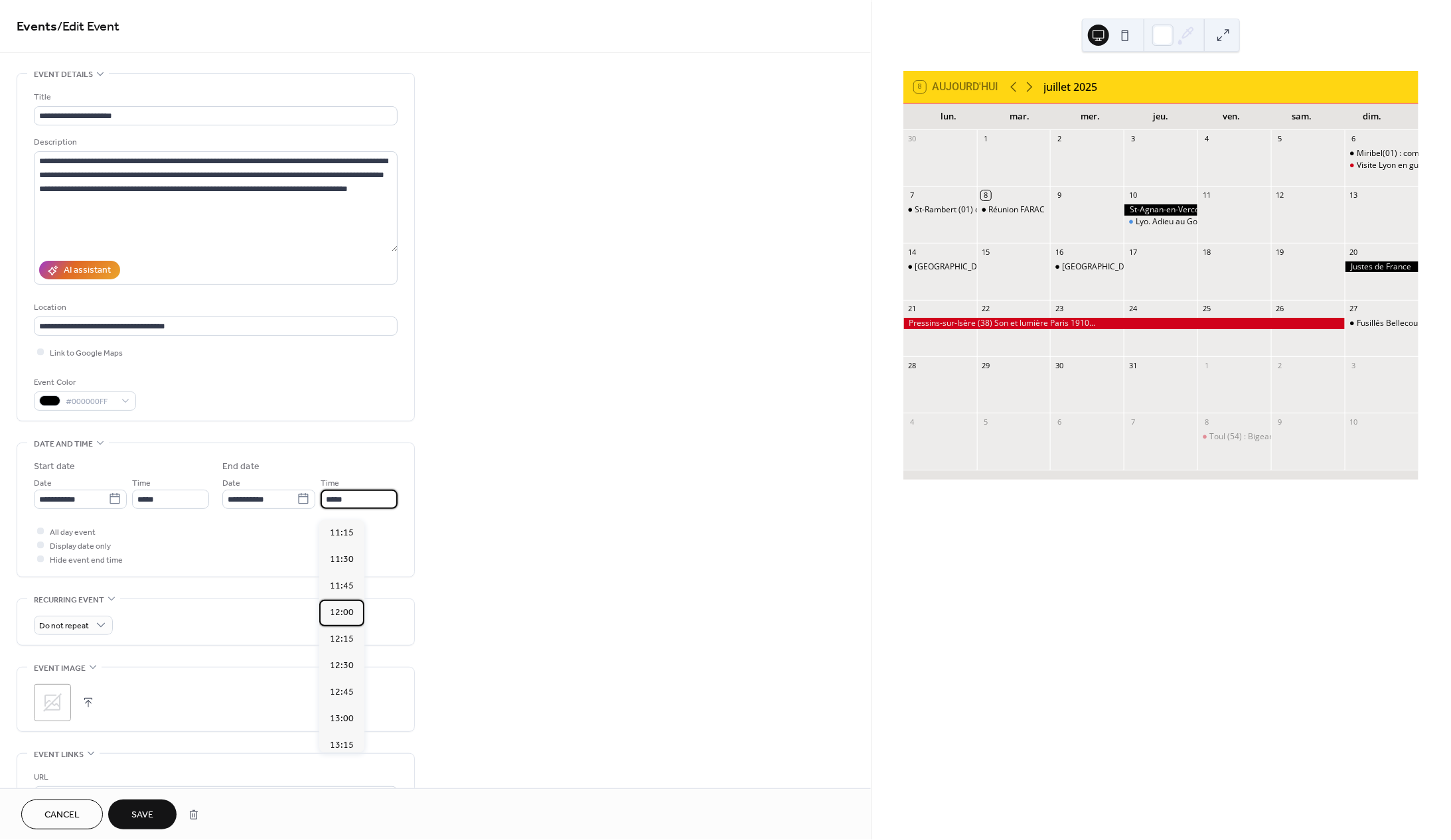 type on "*****" 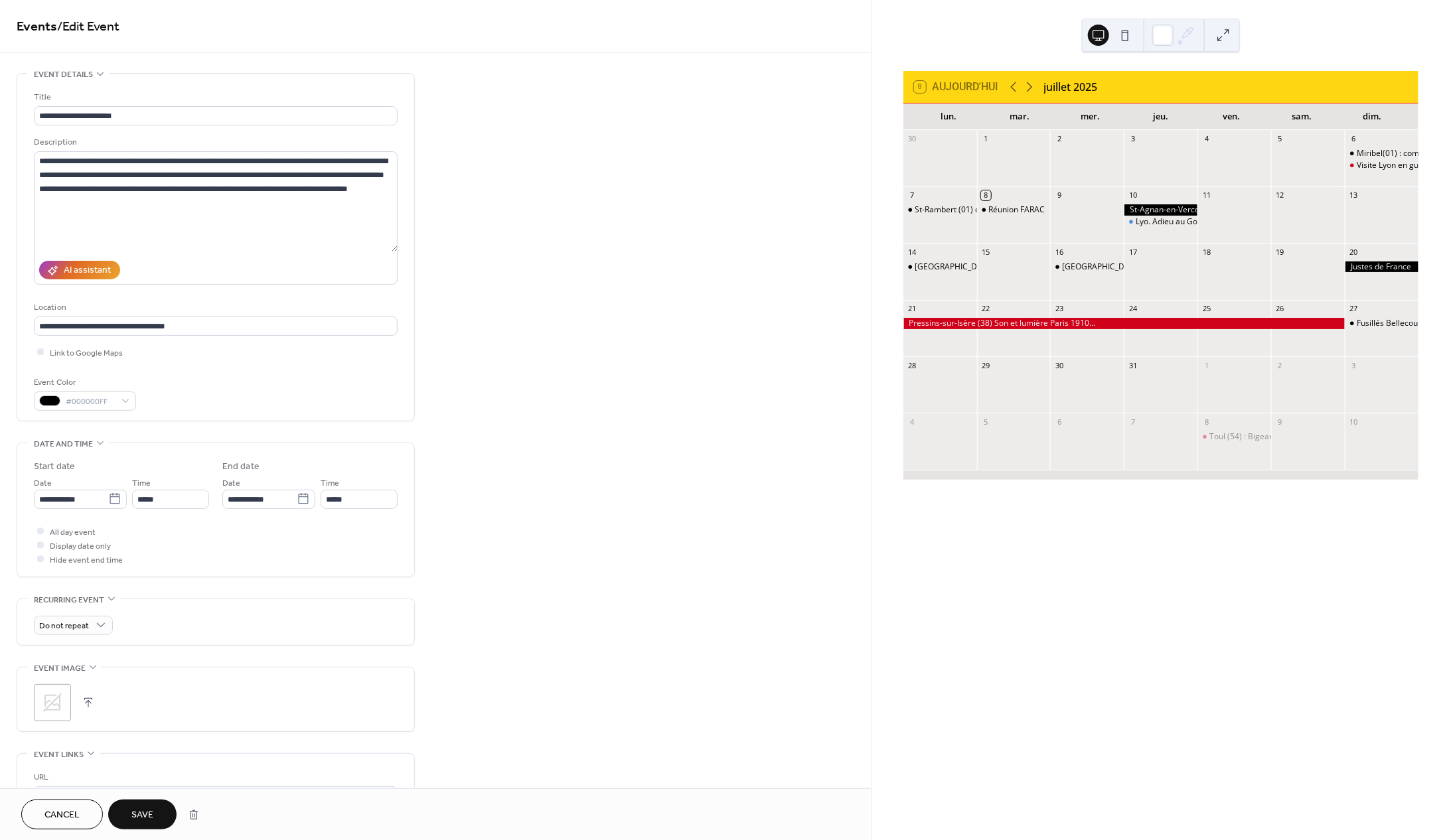 click on "Save" at bounding box center [142, 815] 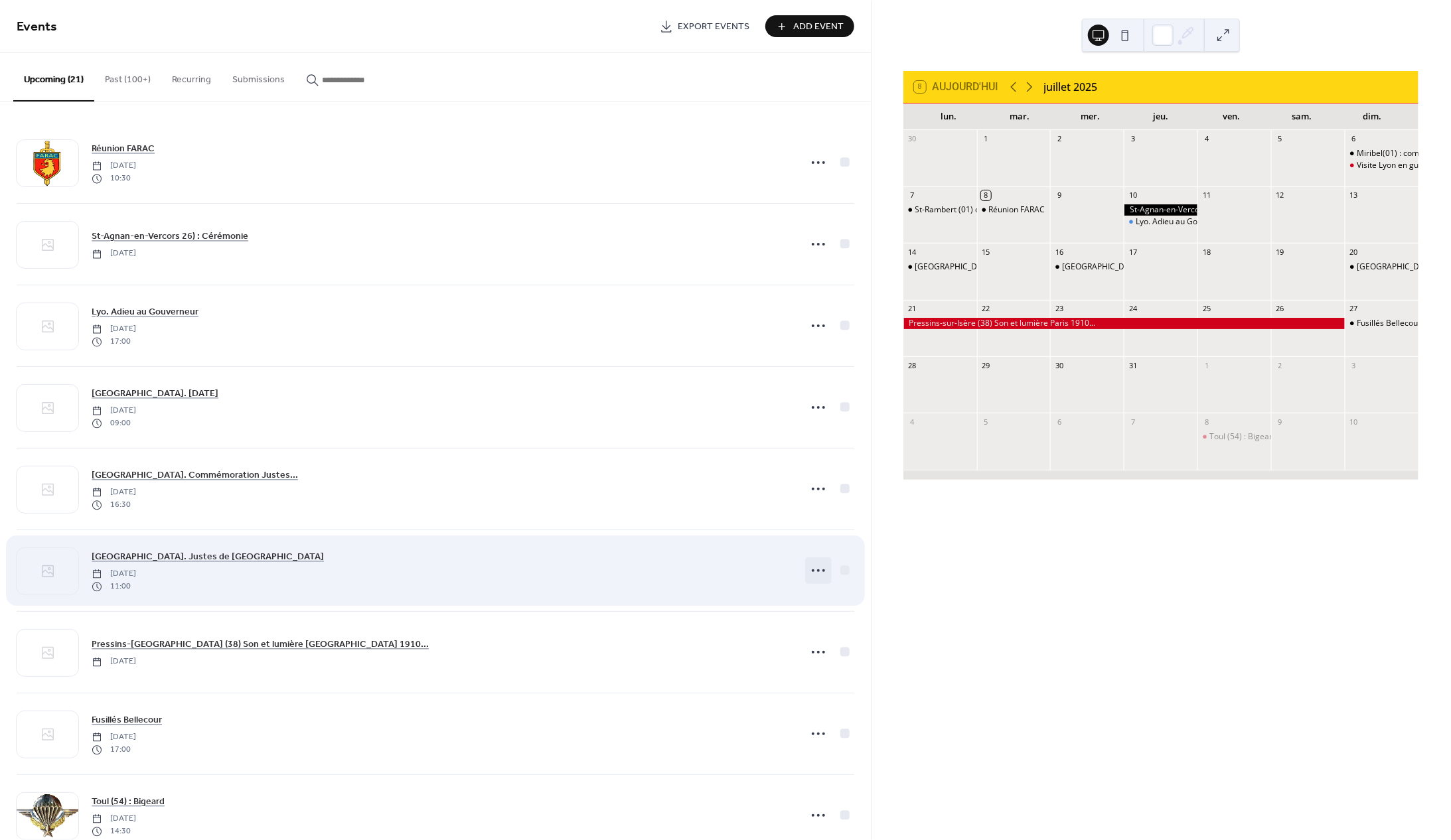 click 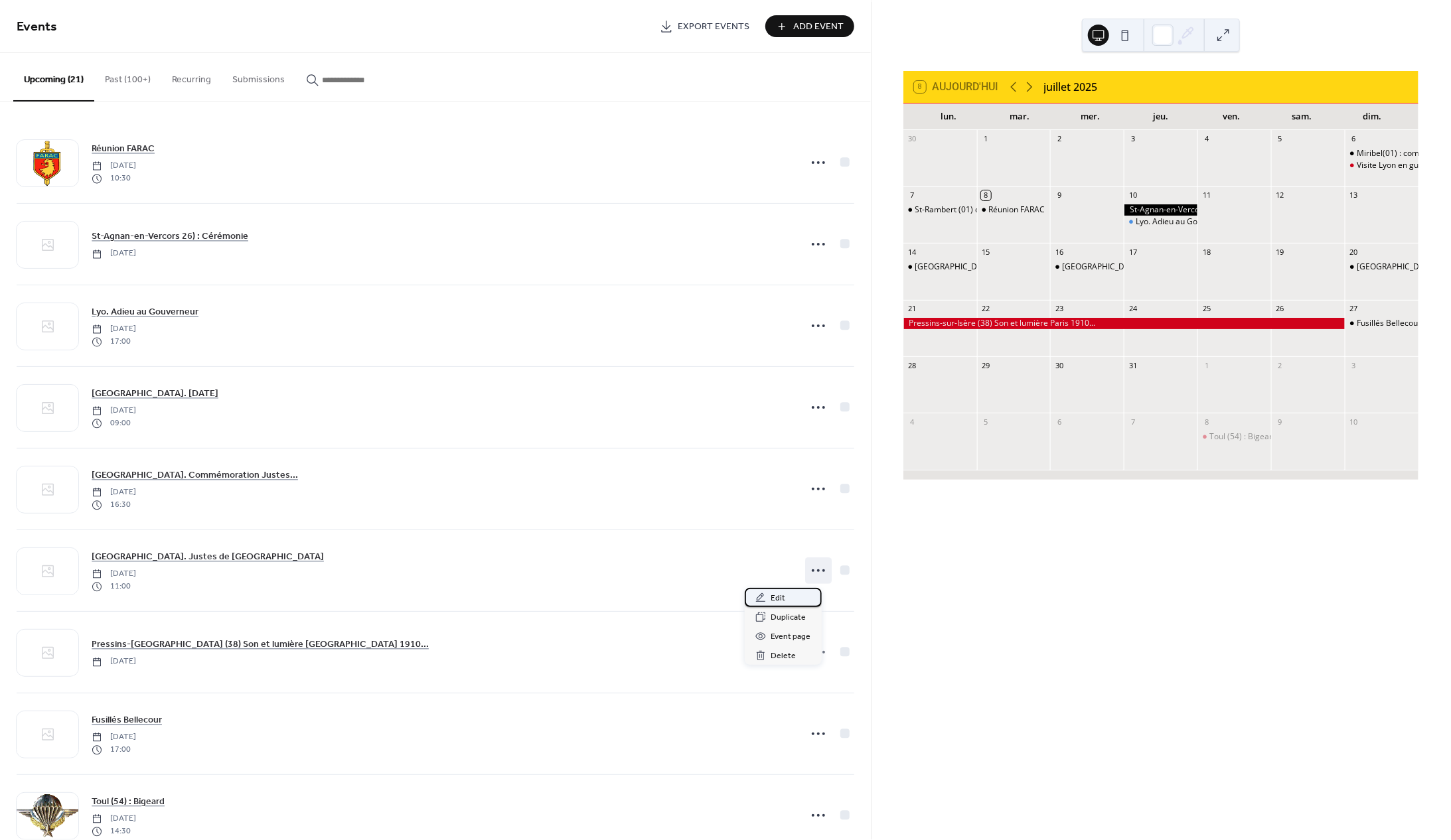 click on "Edit" at bounding box center (779, 598) 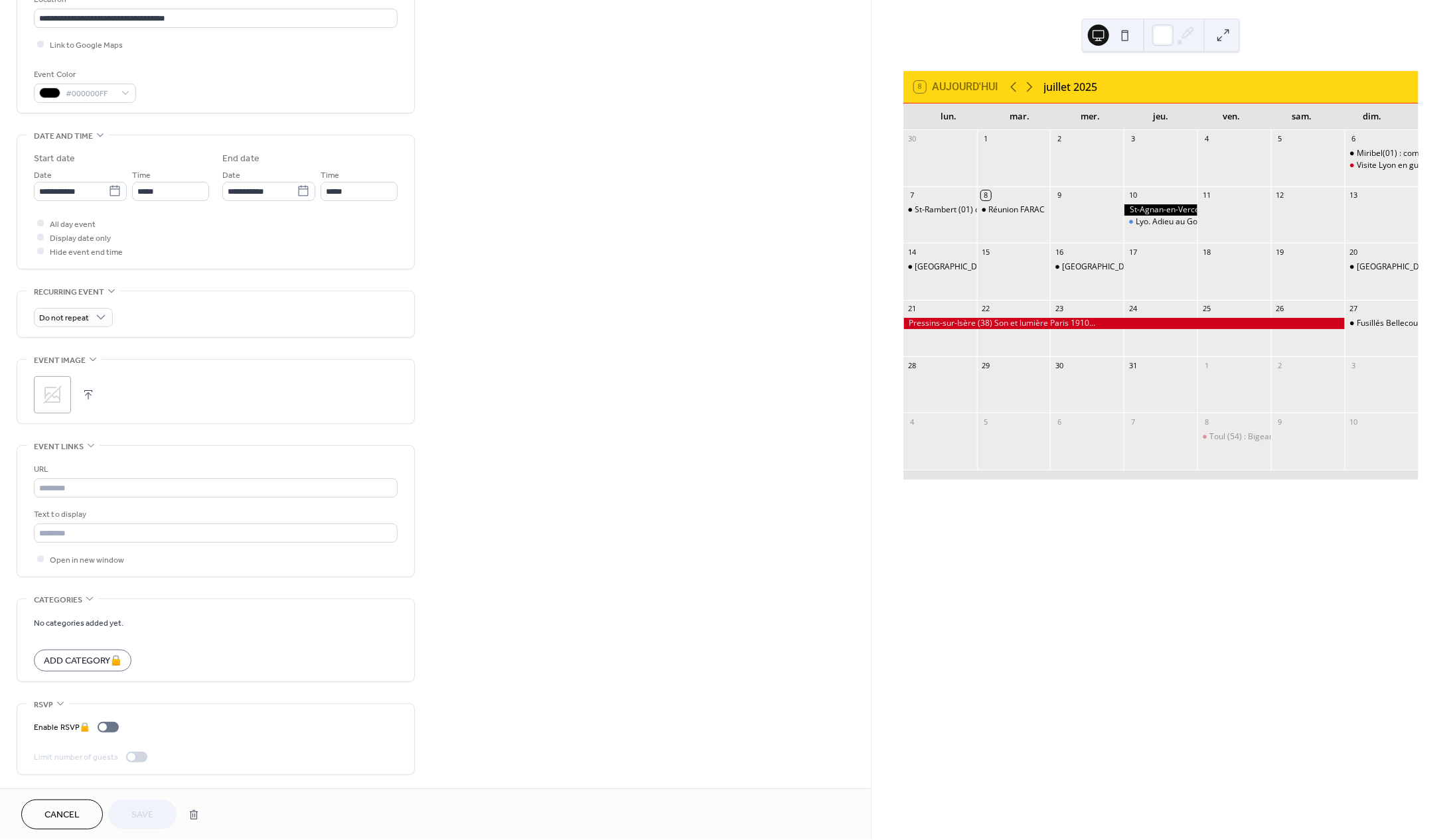 scroll, scrollTop: 323, scrollLeft: 0, axis: vertical 